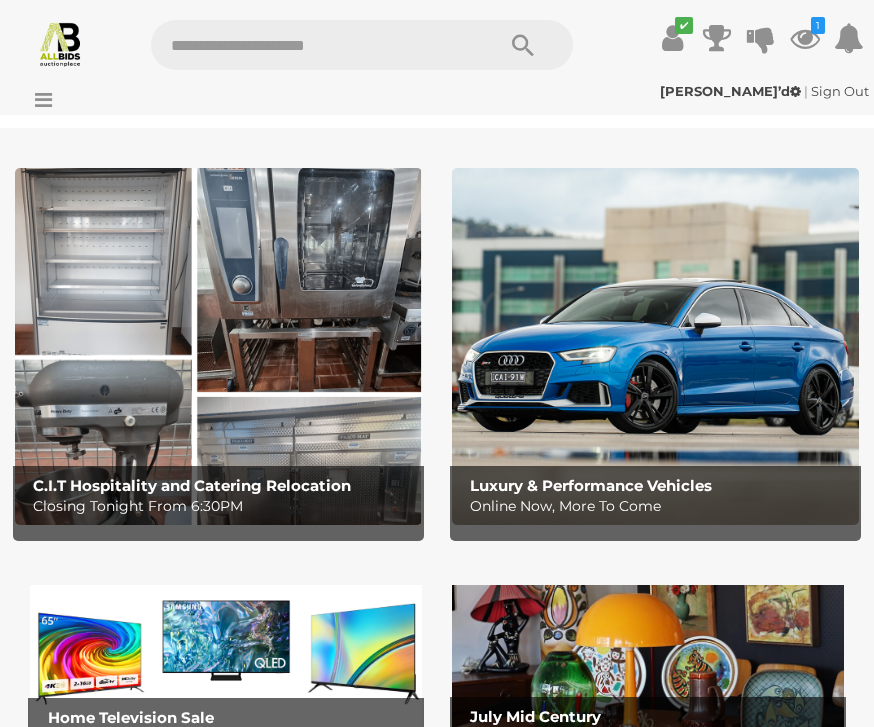 scroll, scrollTop: 107, scrollLeft: 0, axis: vertical 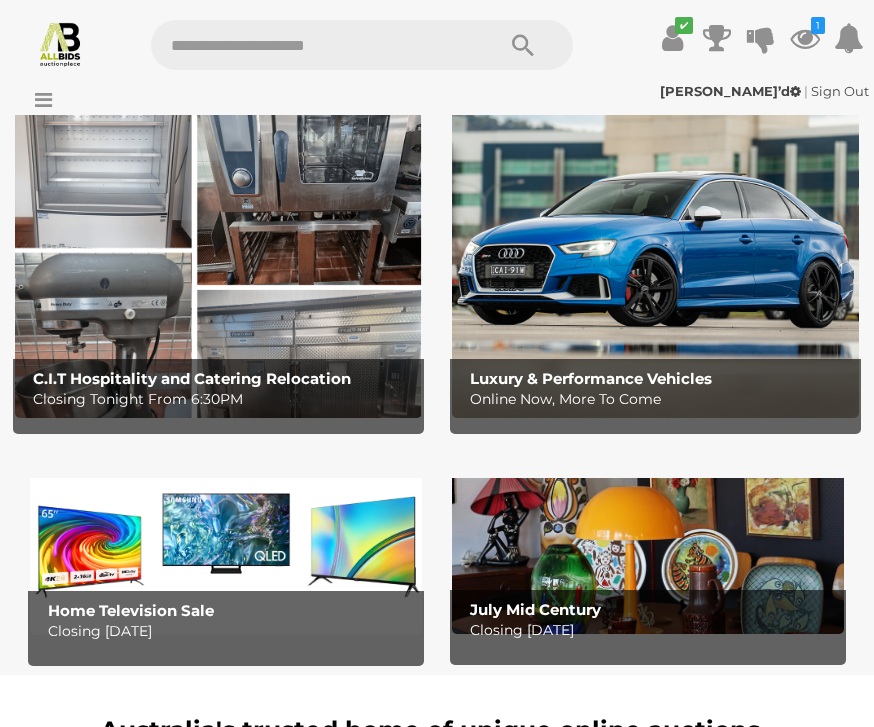 click at bounding box center [805, 38] 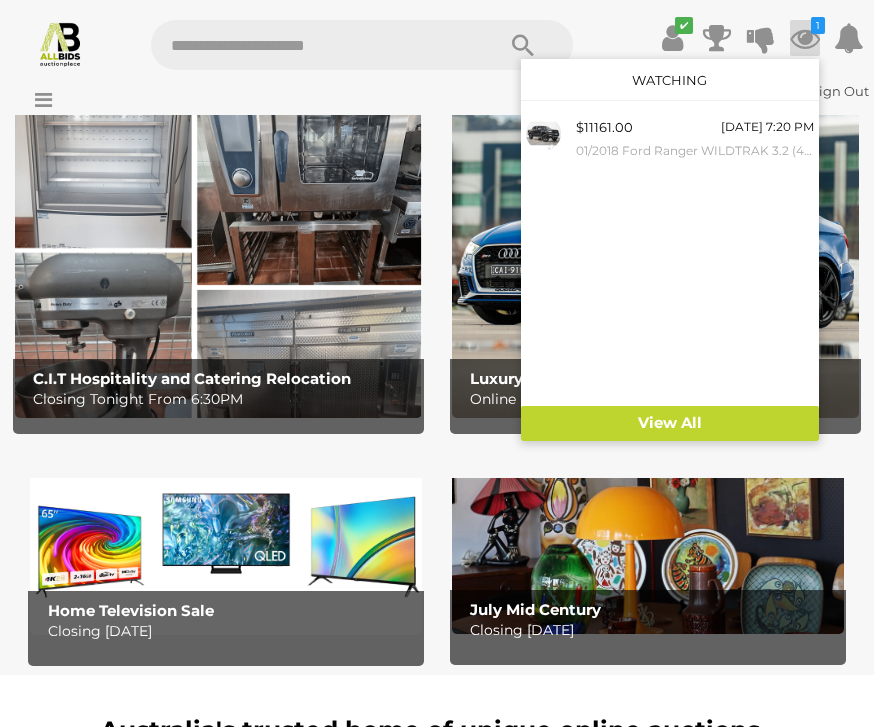 click on "View All" at bounding box center [670, 423] 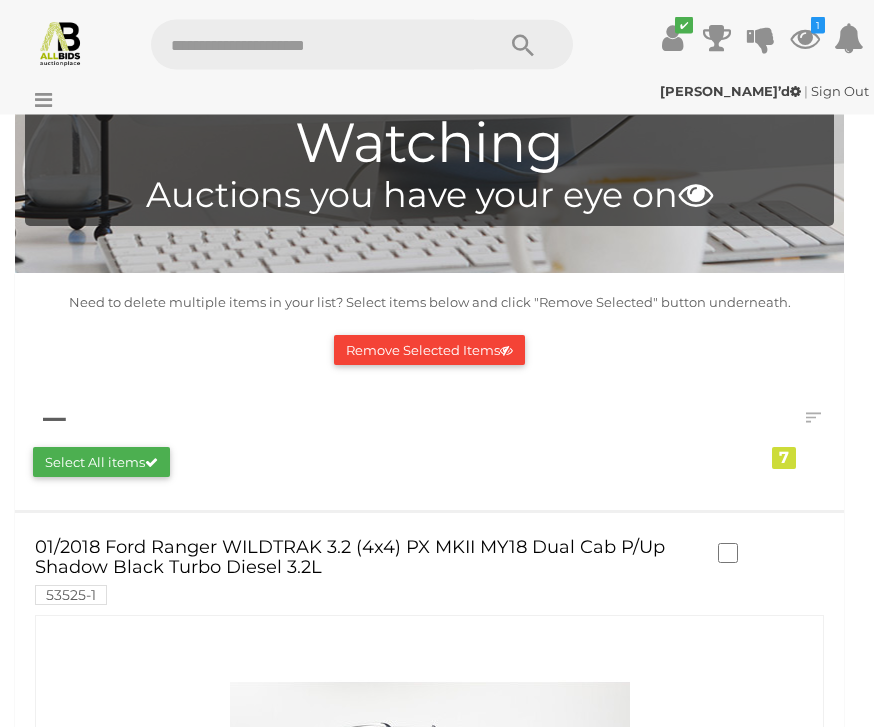 scroll, scrollTop: 0, scrollLeft: 0, axis: both 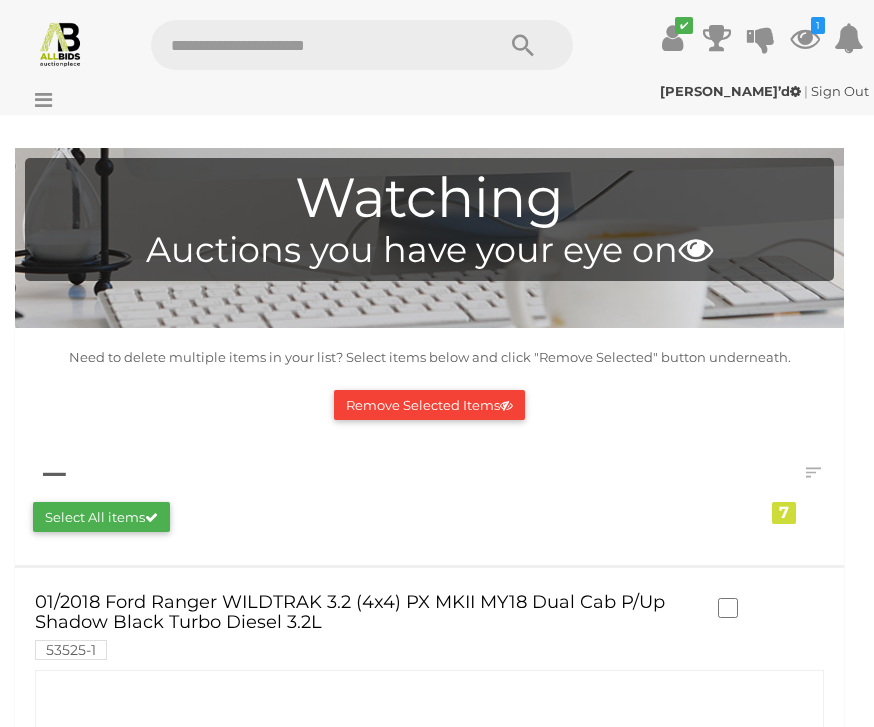 click at bounding box center (38, 100) 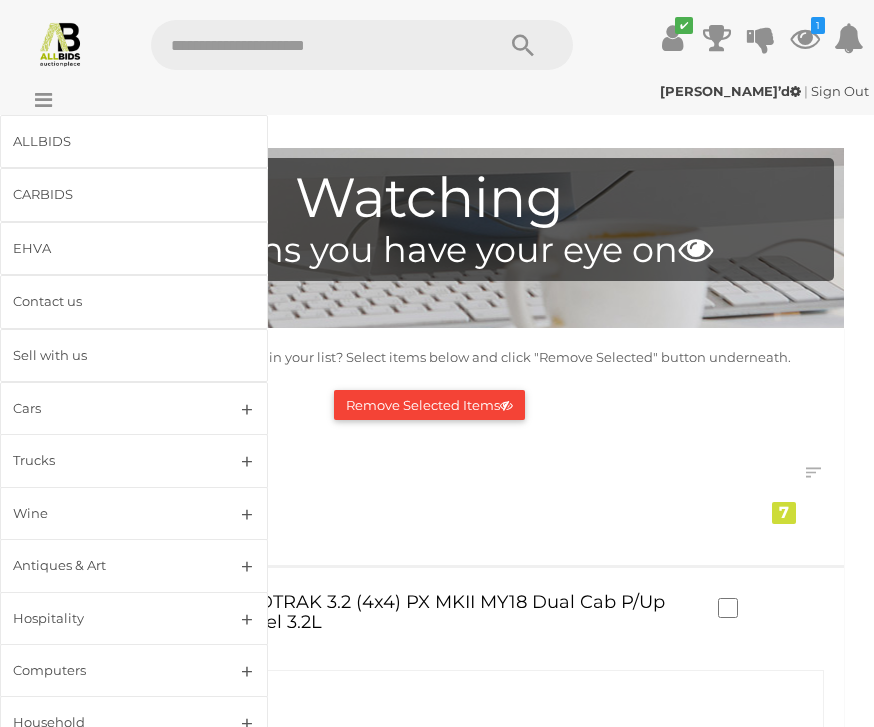 click on "CARBIDS" at bounding box center (110, 194) 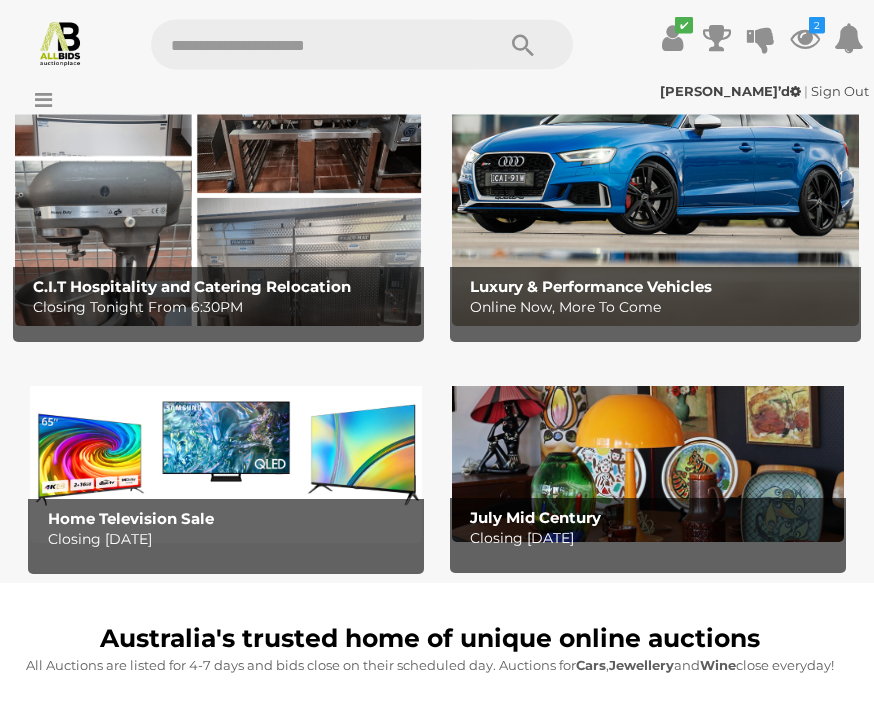 scroll, scrollTop: 204, scrollLeft: 0, axis: vertical 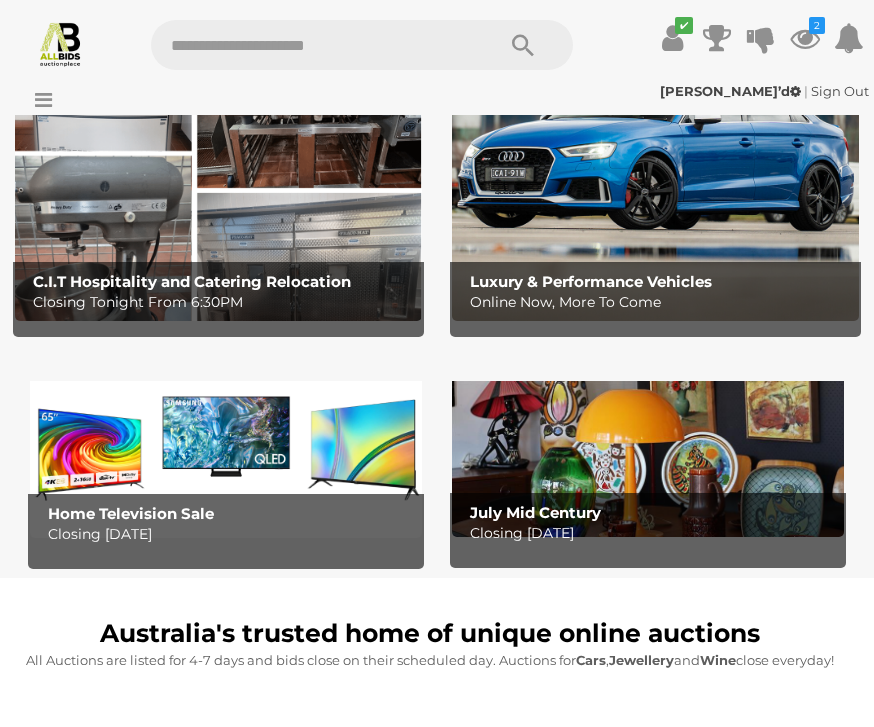 click at bounding box center [226, 449] 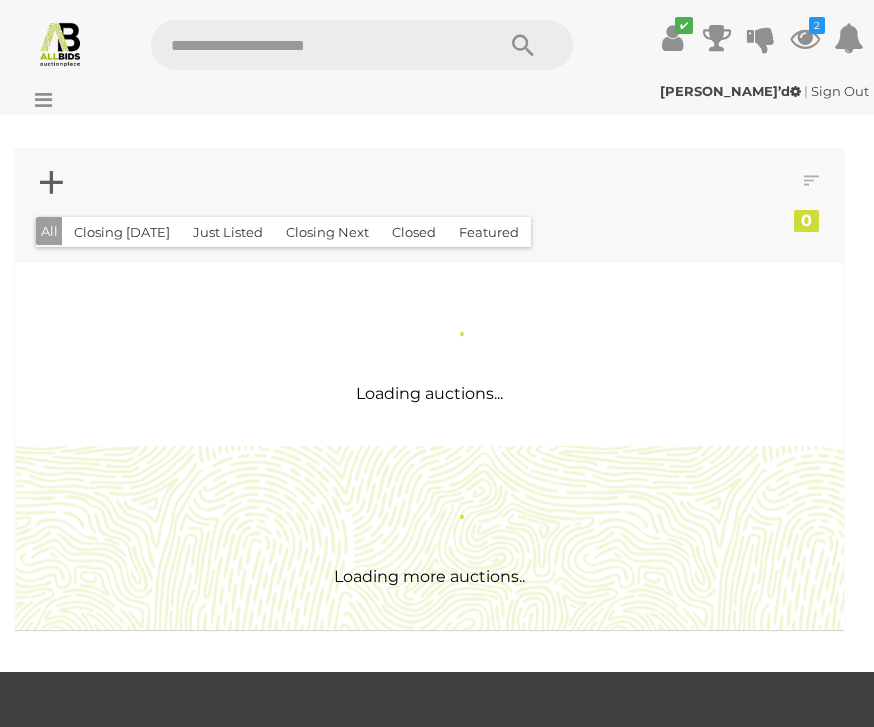 scroll, scrollTop: 0, scrollLeft: 0, axis: both 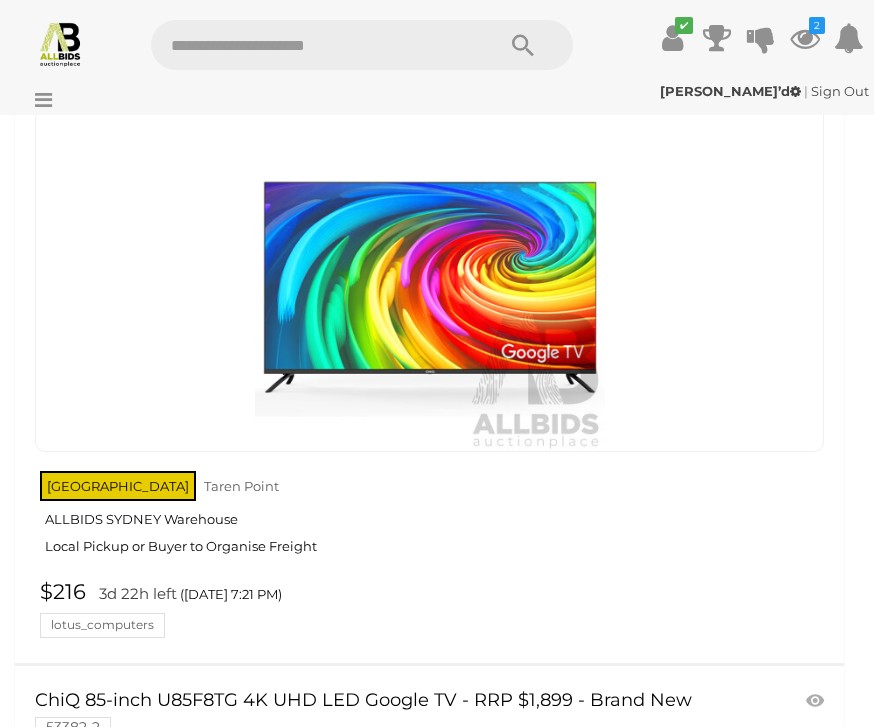click at bounding box center [805, 38] 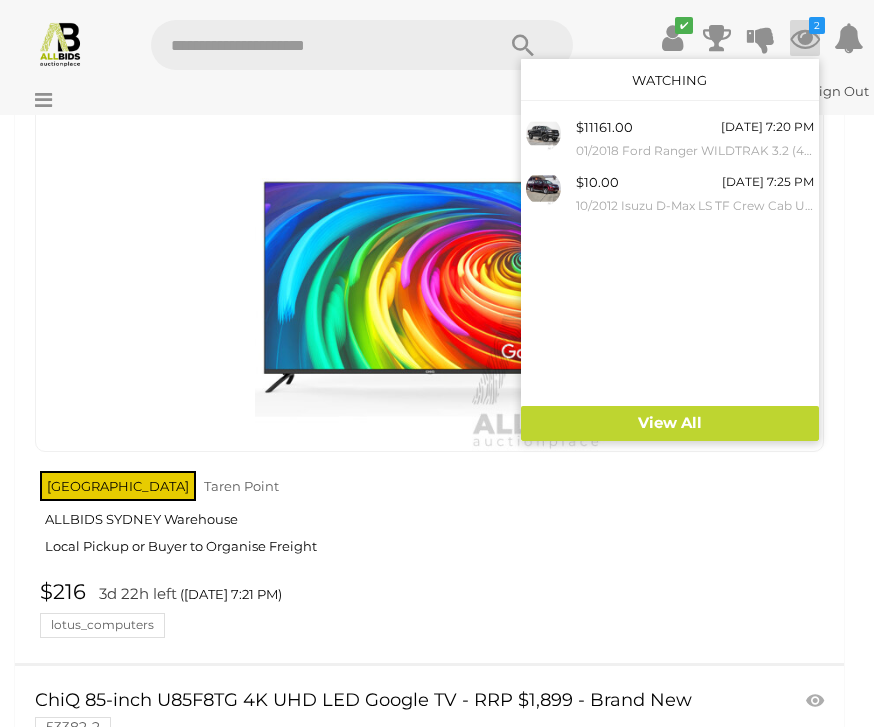 click at bounding box center (437, 363) 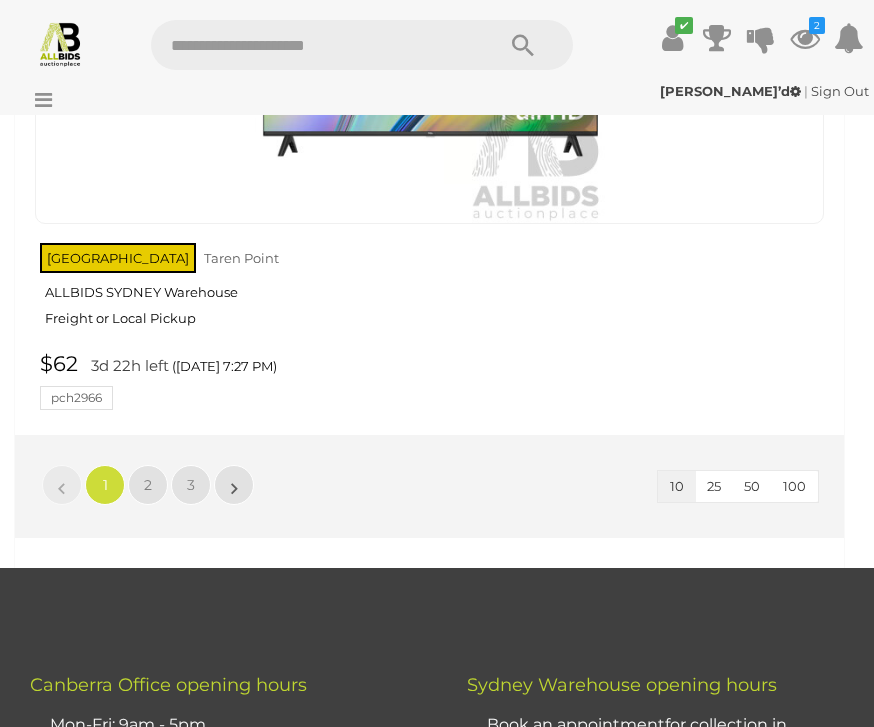 click on "»" at bounding box center [234, 485] 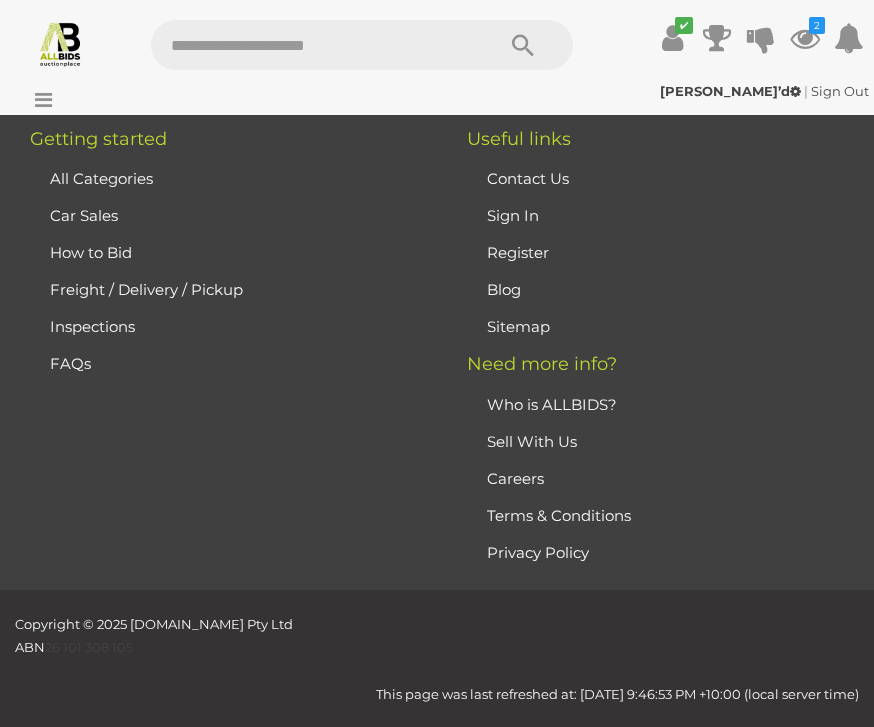 scroll, scrollTop: 62, scrollLeft: 0, axis: vertical 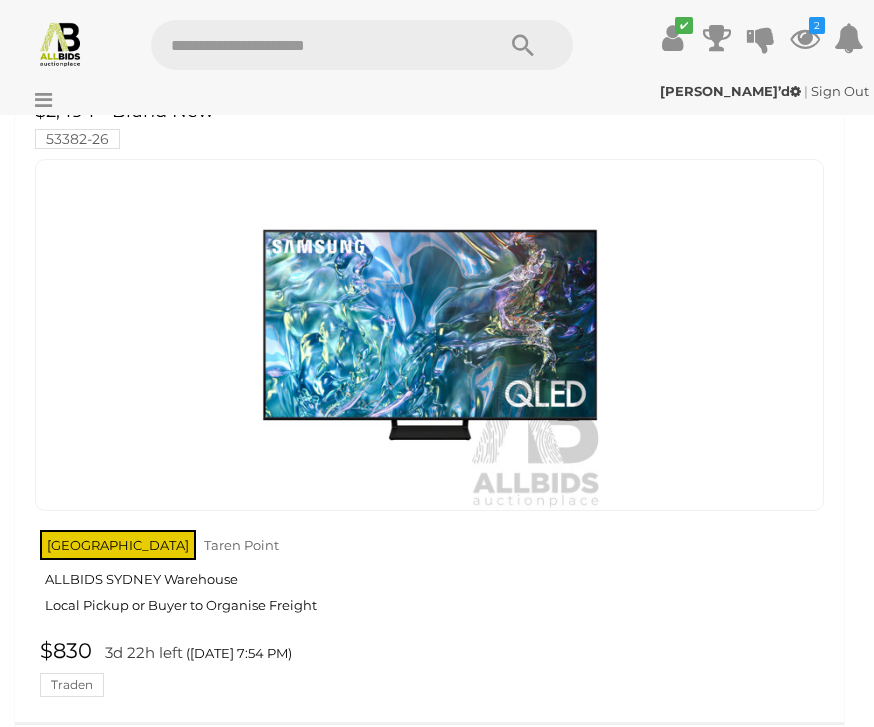 click at bounding box center (38, 100) 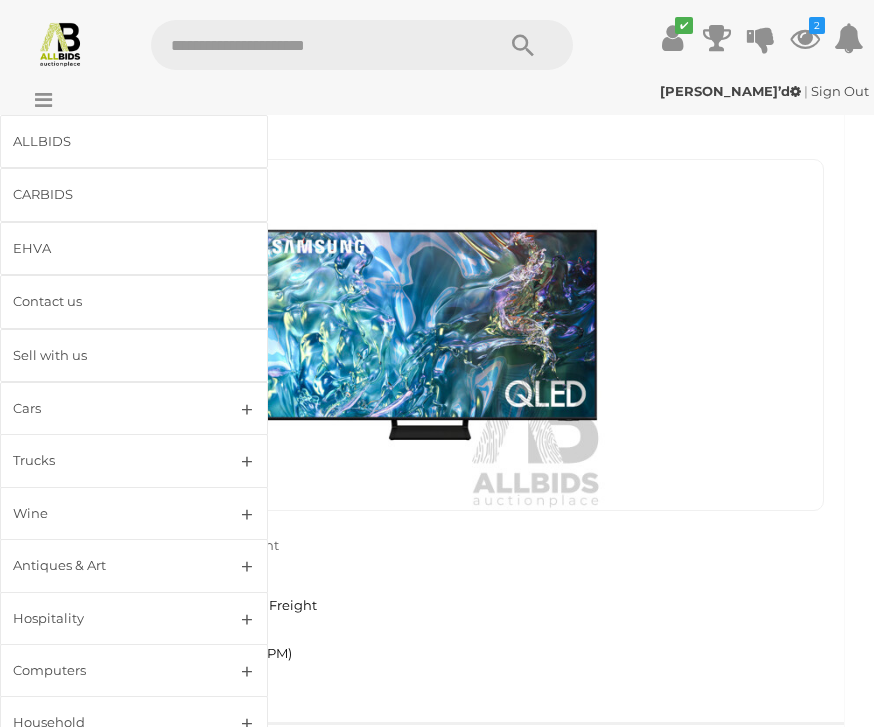 click on "Computers" at bounding box center (134, 670) 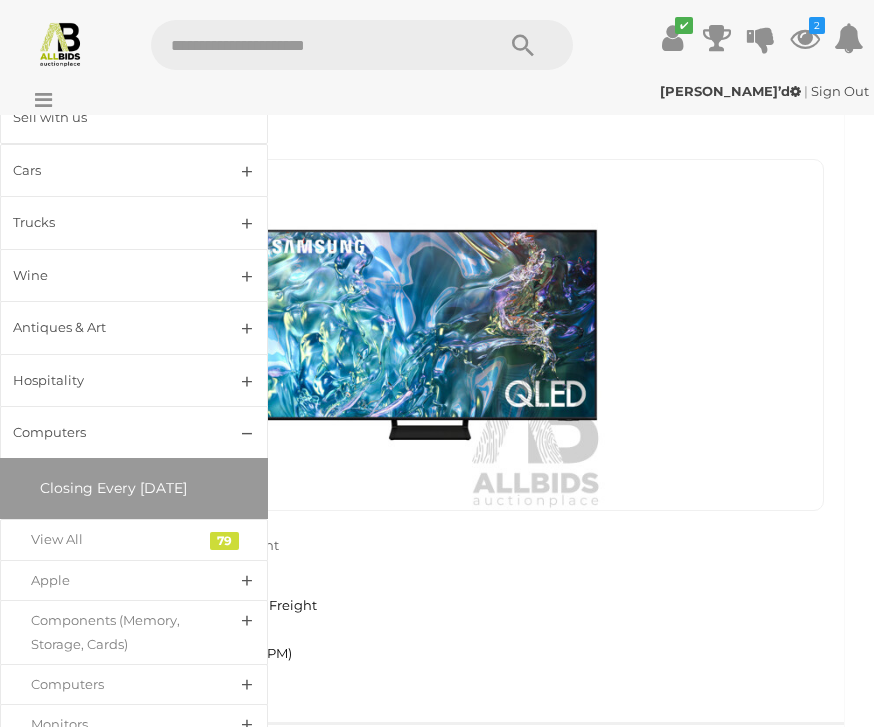 click on "Closing Every [DATE]" at bounding box center (134, 488) 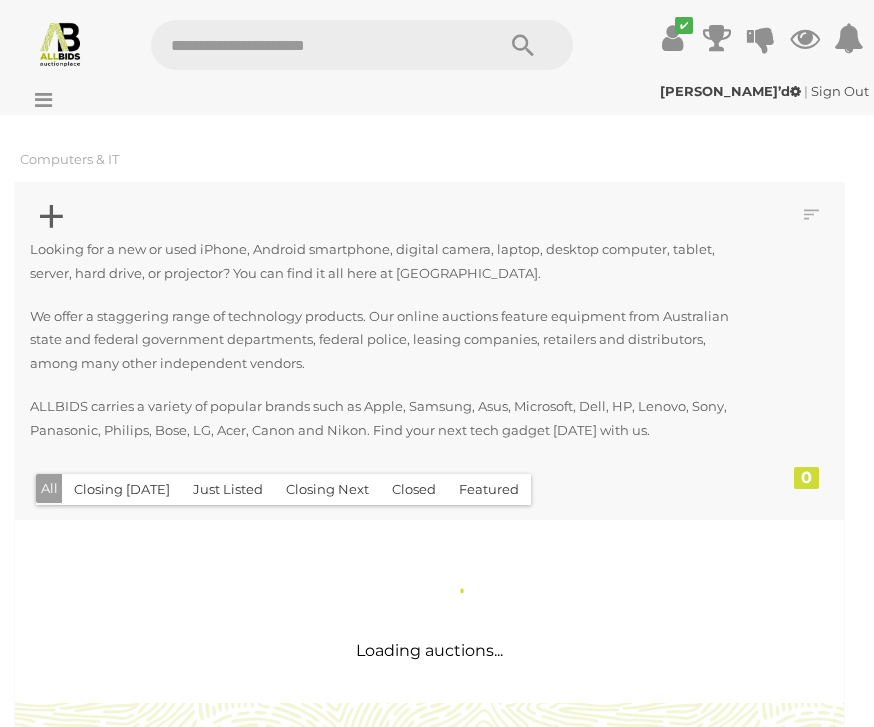 scroll, scrollTop: 0, scrollLeft: 0, axis: both 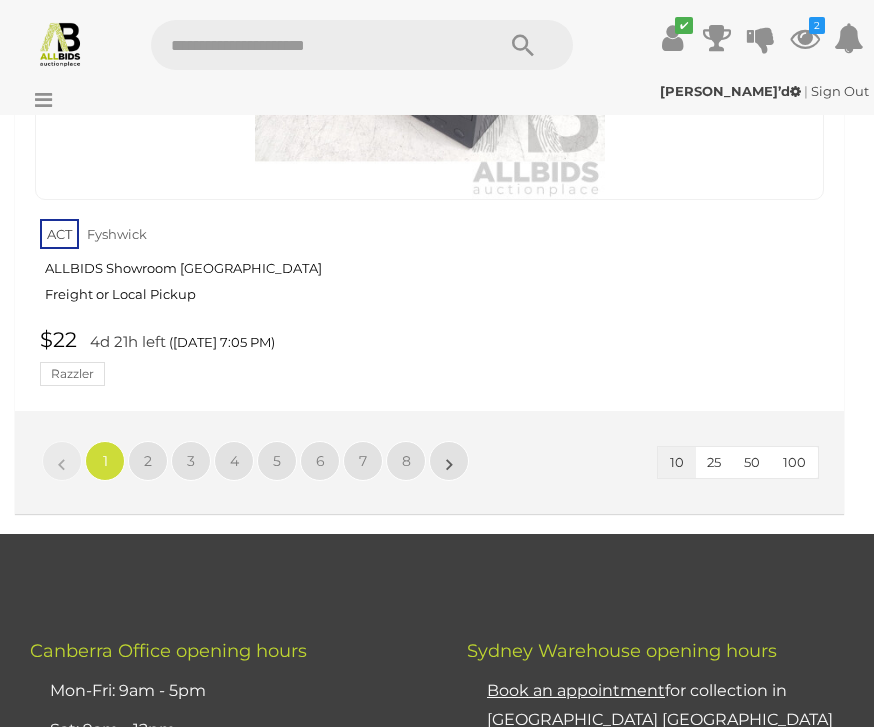 click on "»" at bounding box center (449, 461) 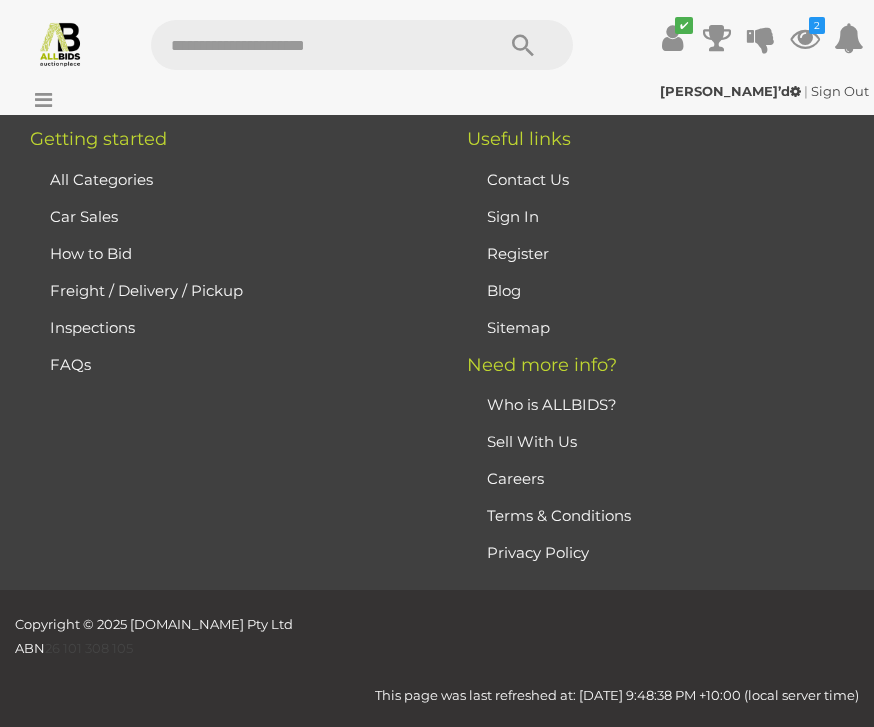scroll, scrollTop: 316, scrollLeft: 0, axis: vertical 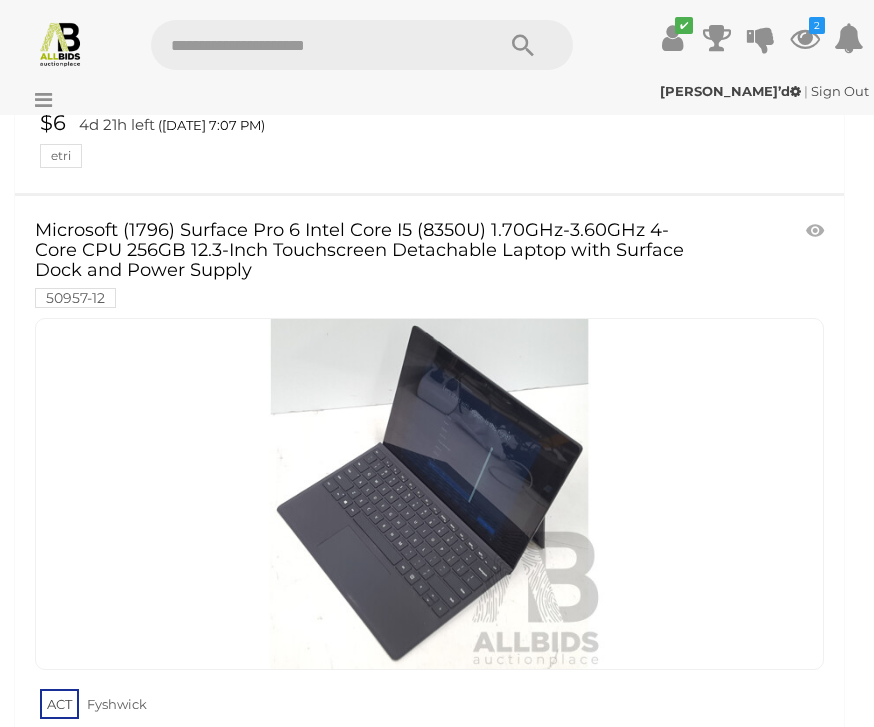 click at bounding box center [430, 494] 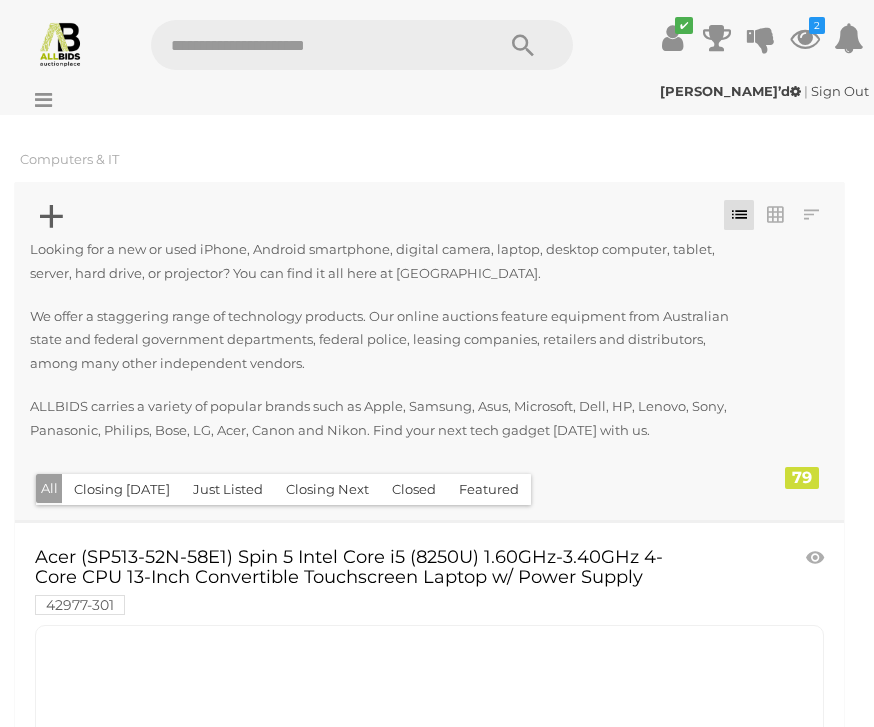 scroll, scrollTop: 1058, scrollLeft: 0, axis: vertical 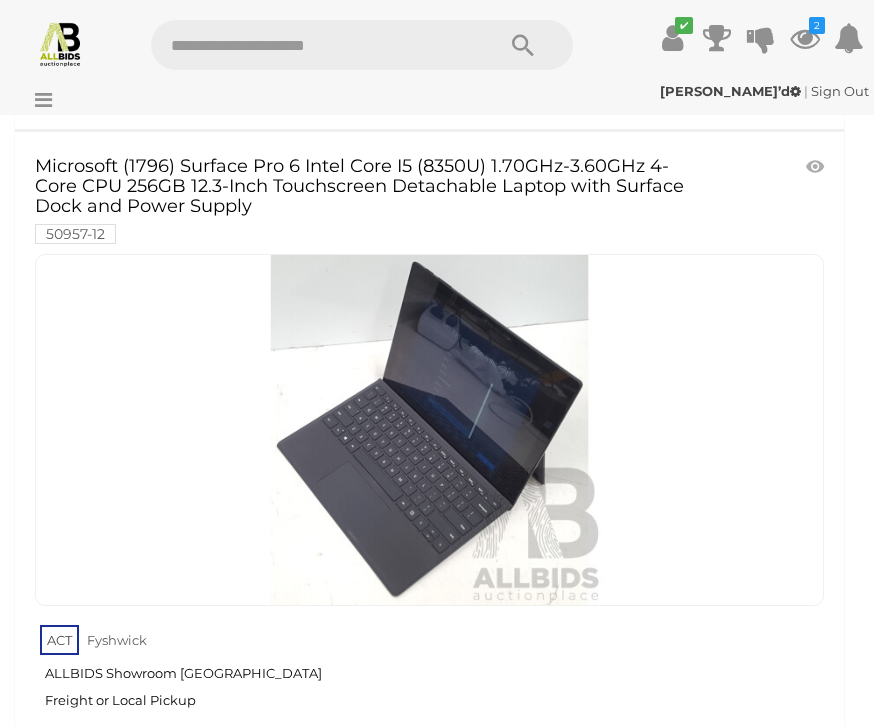 click at bounding box center (817, 167) 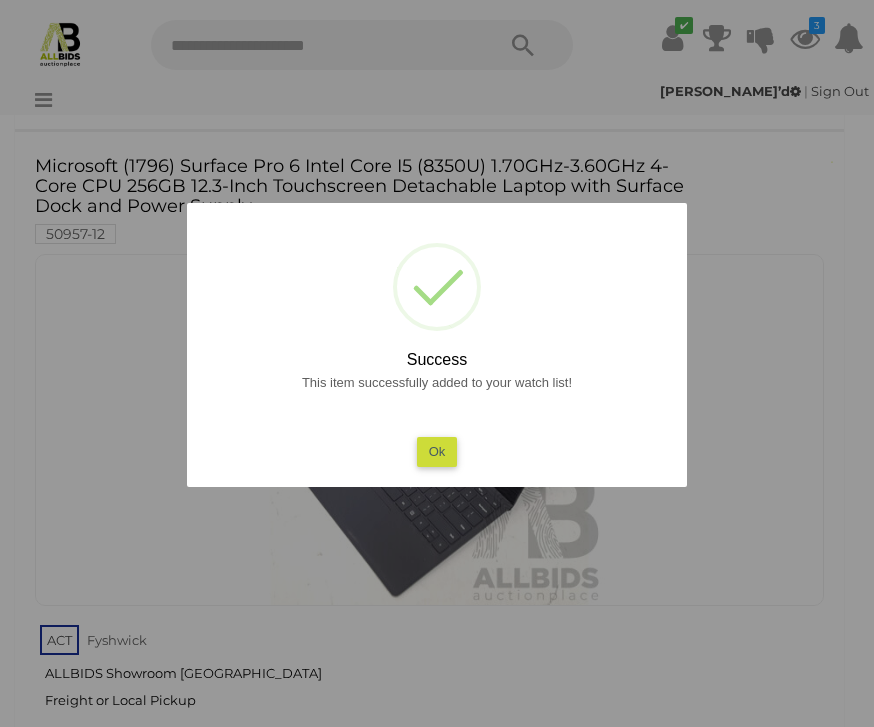 click on "Ok" at bounding box center (437, 451) 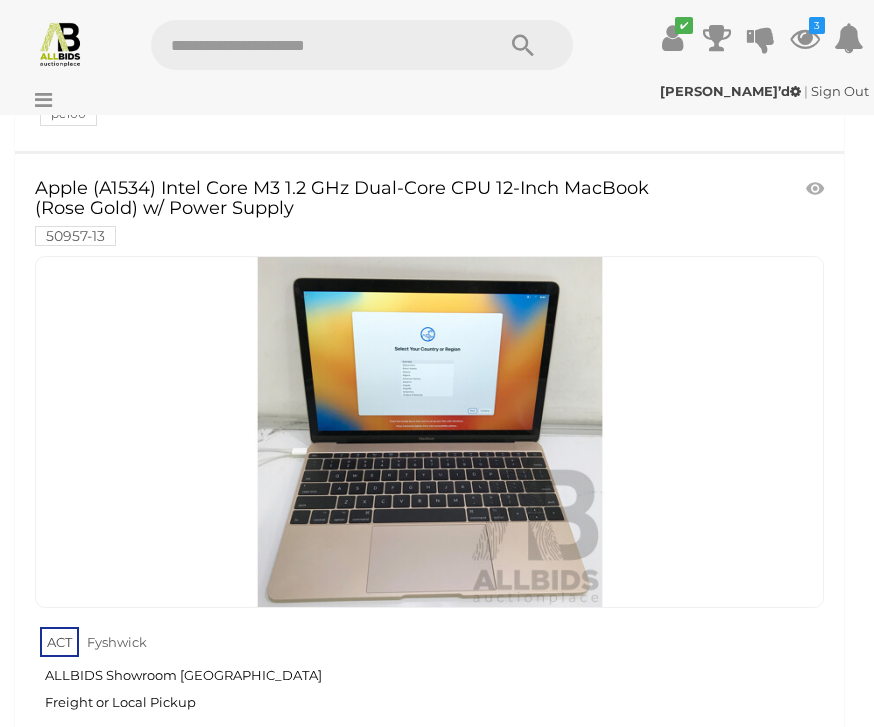 scroll, scrollTop: 3705, scrollLeft: 0, axis: vertical 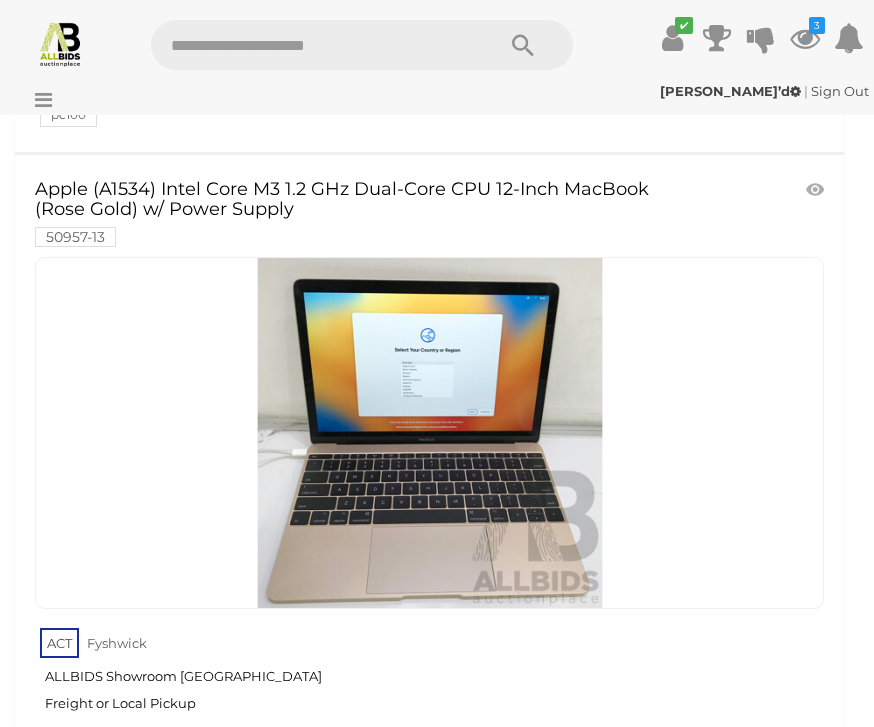 click on "Apple (A1534) Intel Core M3 1.2 GHz Dual-Core CPU 12-Inch MacBook (Rose Gold) w/ Power Supply
50957-13" at bounding box center [366, 212] 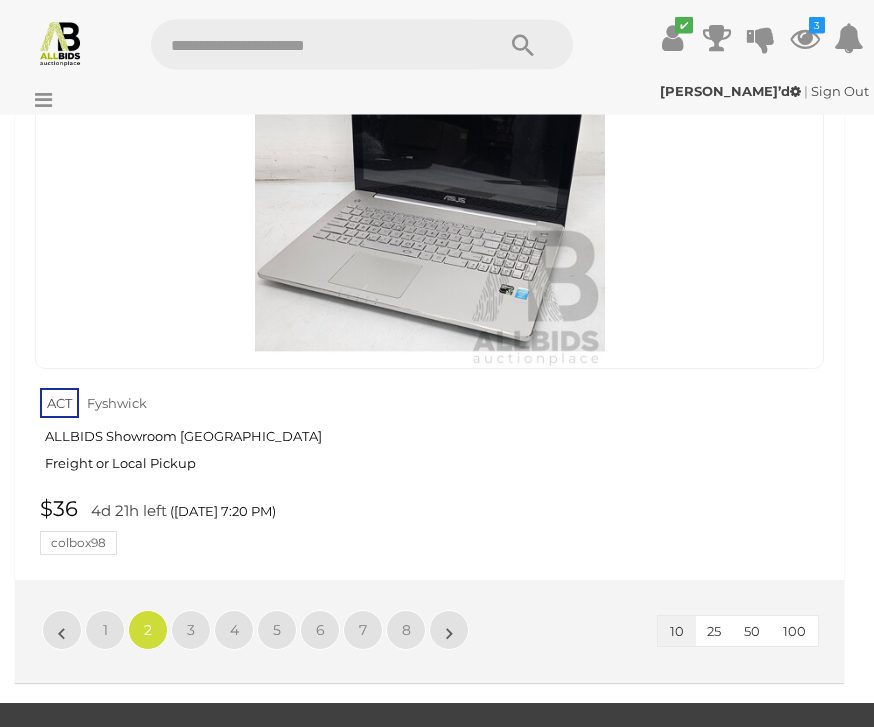 scroll, scrollTop: 6595, scrollLeft: 0, axis: vertical 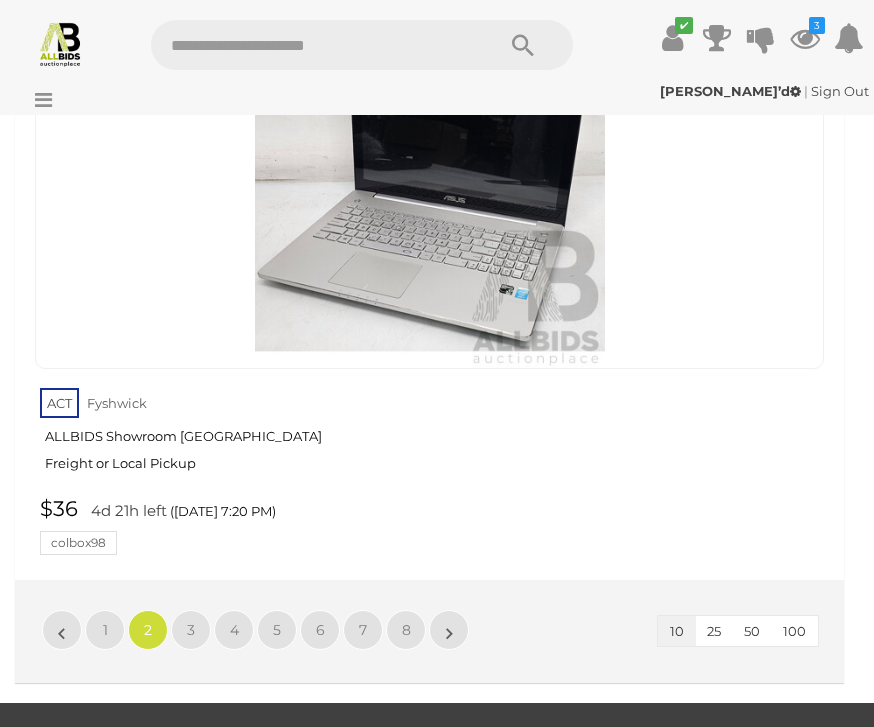 click on "»" at bounding box center [449, 630] 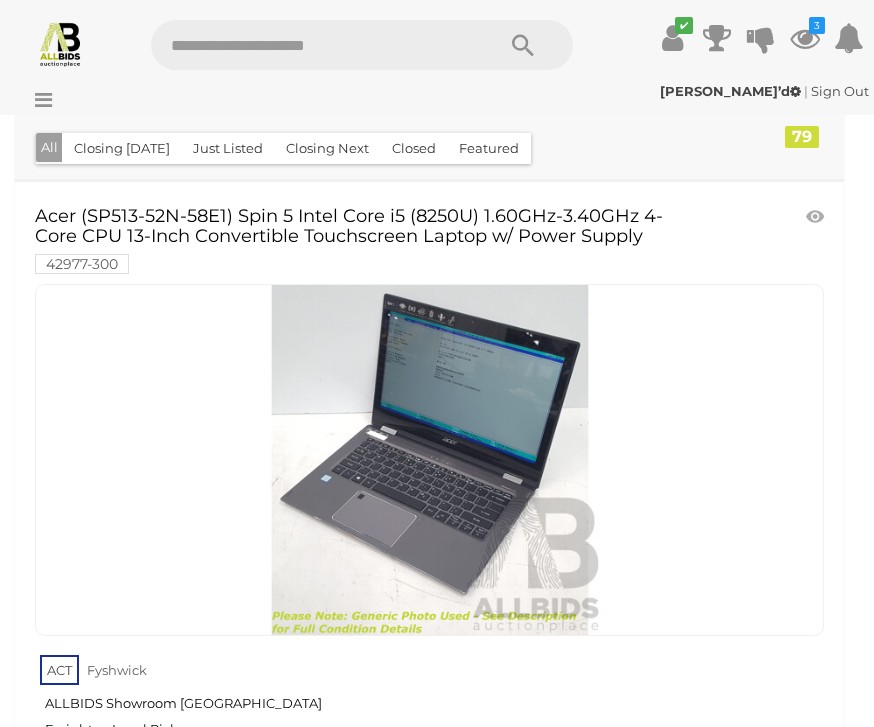 scroll, scrollTop: 340, scrollLeft: 0, axis: vertical 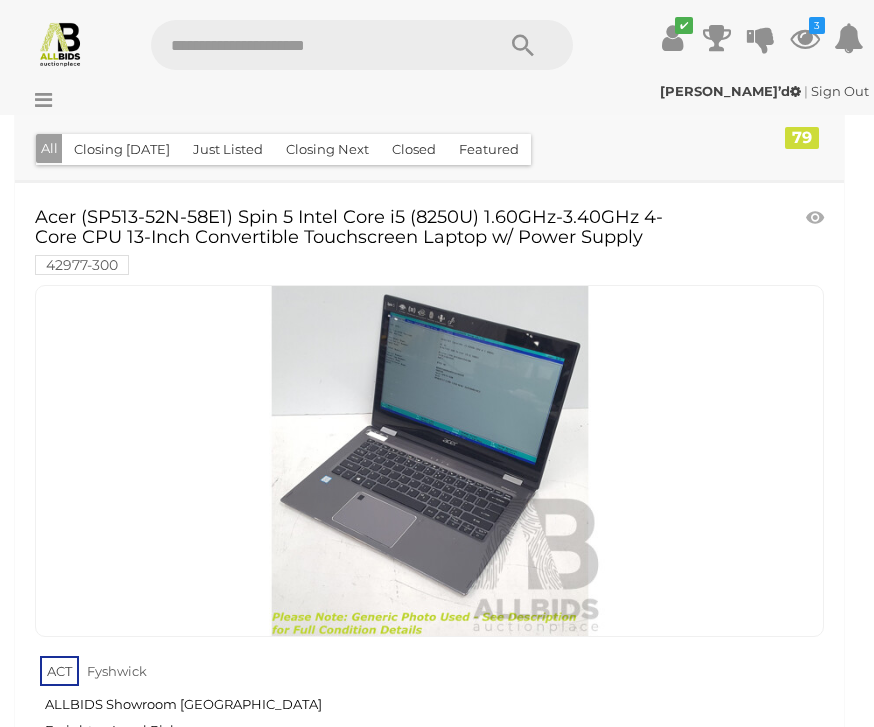 click at bounding box center (817, 218) 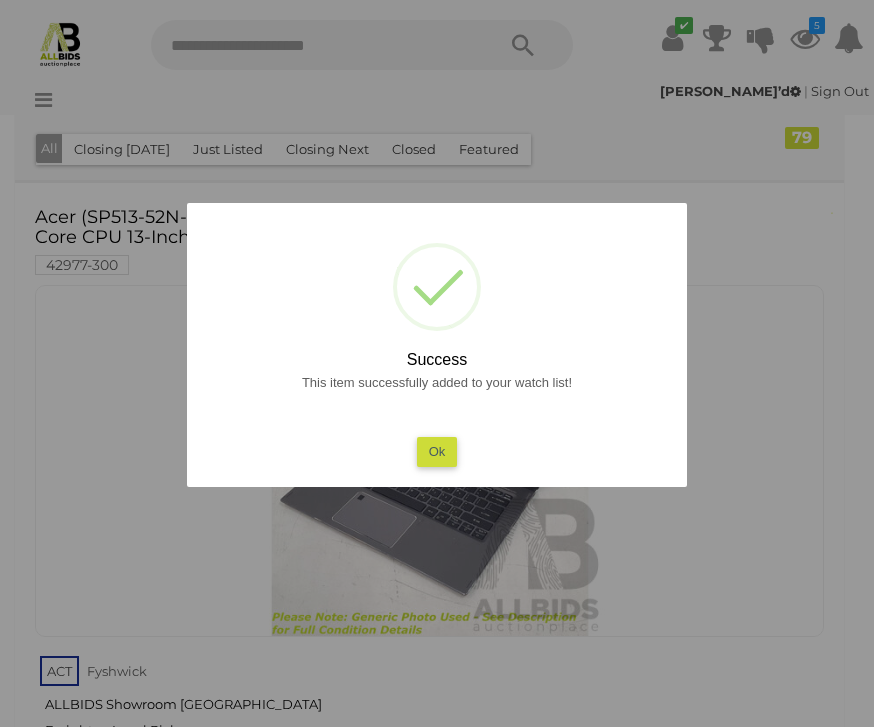 click on "Ok" at bounding box center [437, 451] 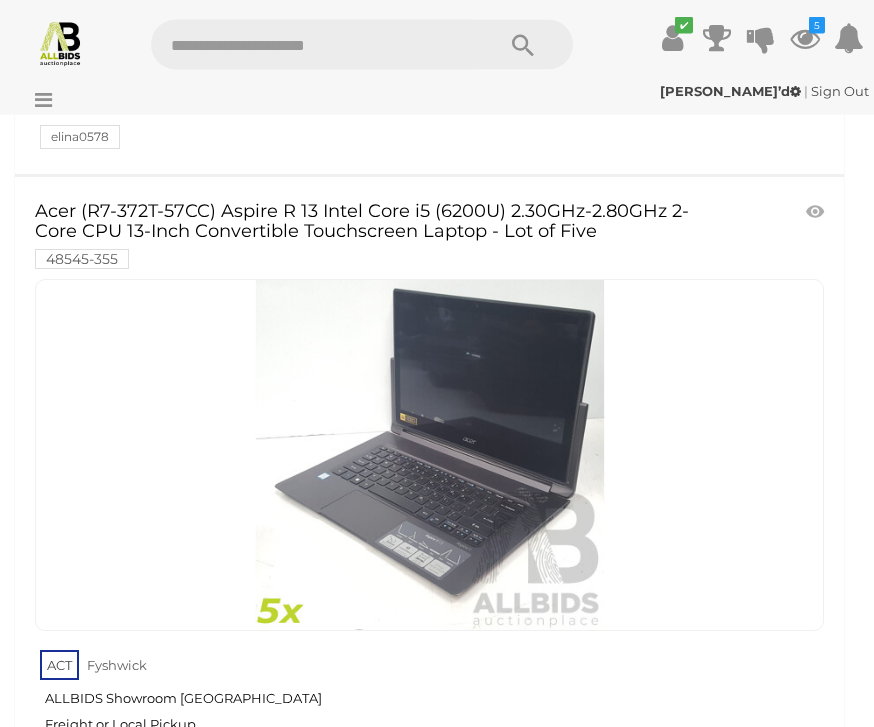 scroll, scrollTop: 1661, scrollLeft: 0, axis: vertical 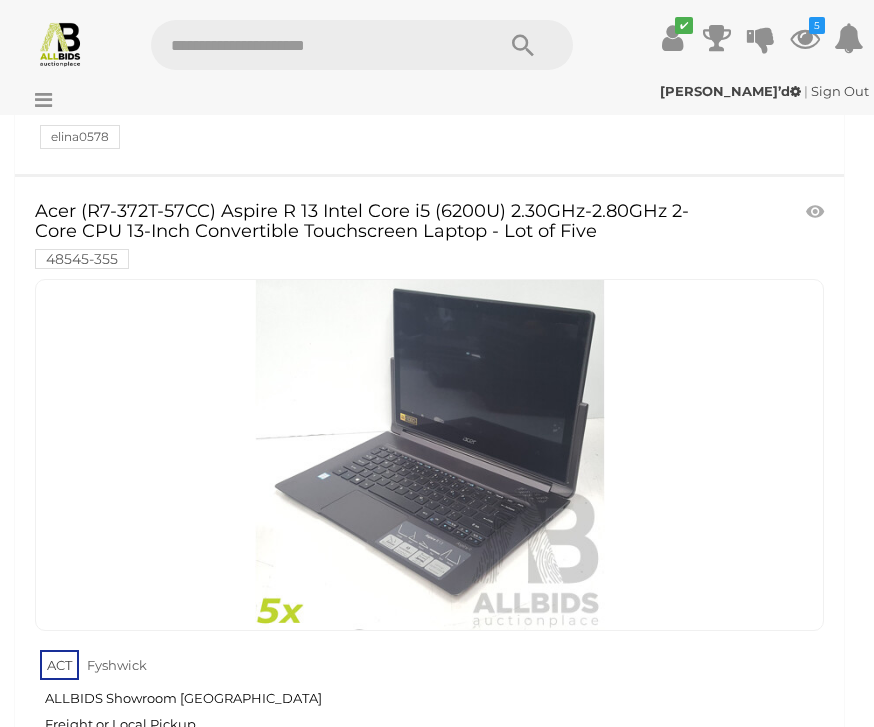 click at bounding box center [817, 212] 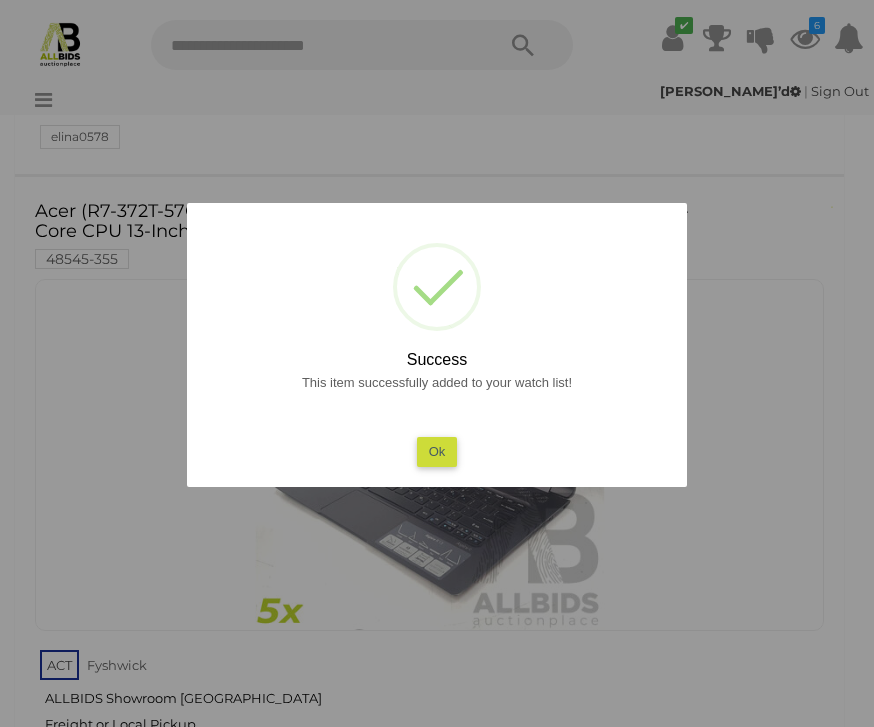 click at bounding box center [437, 363] 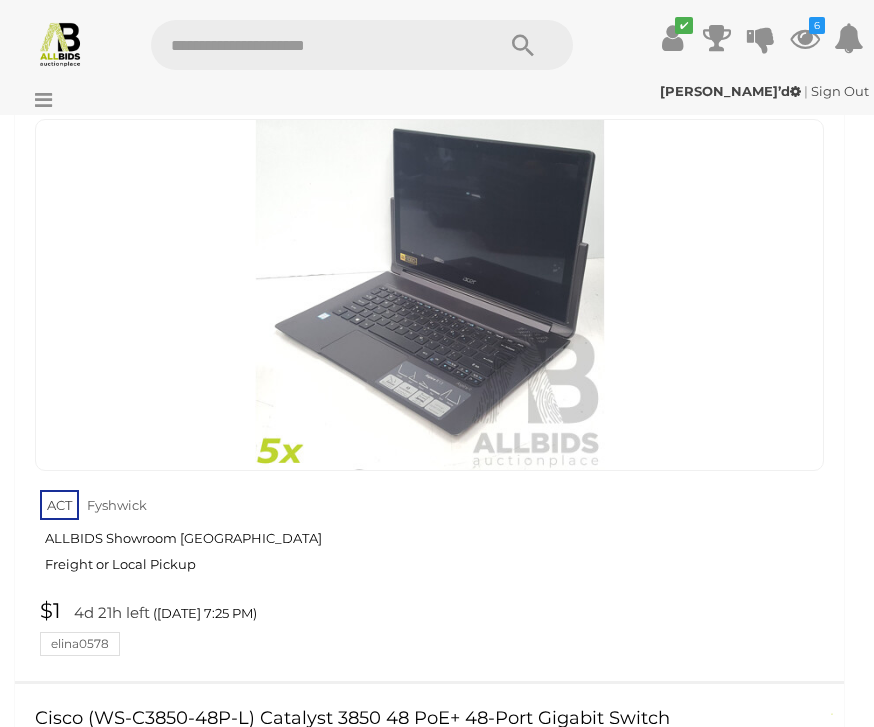 scroll, scrollTop: 1822, scrollLeft: 0, axis: vertical 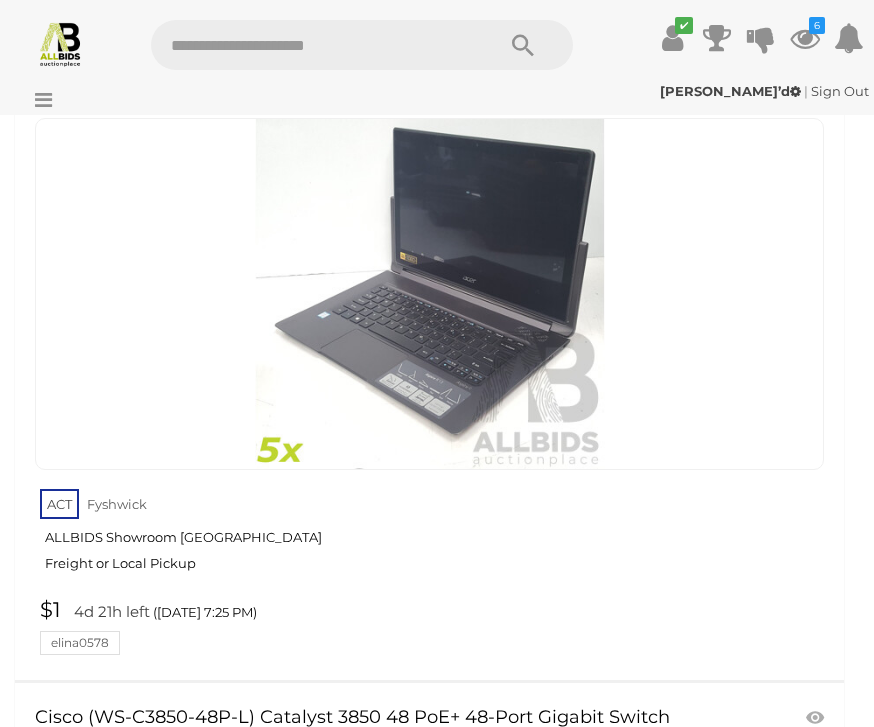 click on "ACT
Fyshwick
ALLBIDS Showroom Fyshwick
Freight or Local Pickup" at bounding box center [432, 536] 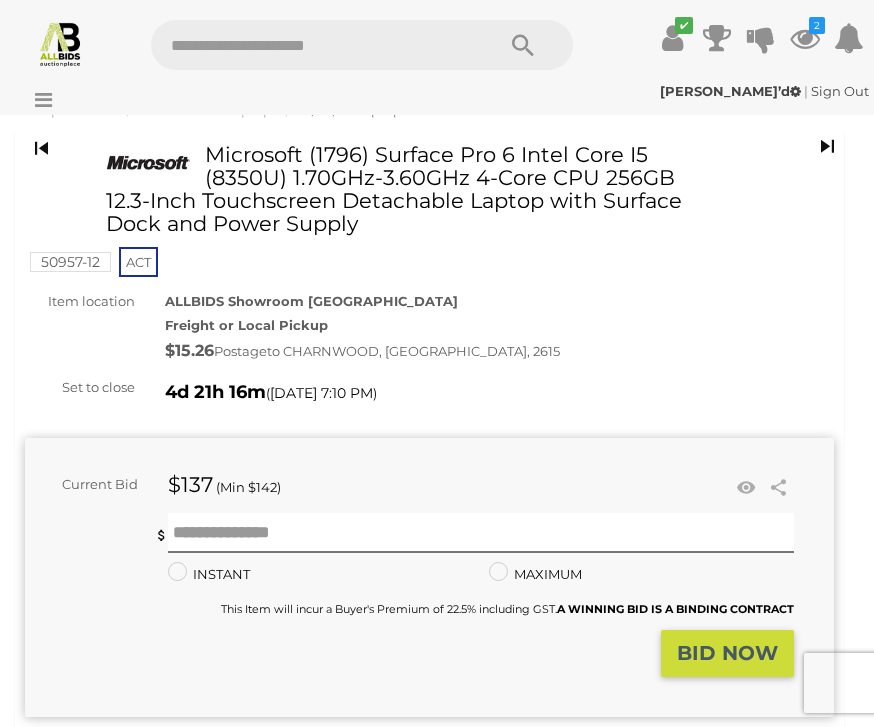 scroll, scrollTop: 0, scrollLeft: 0, axis: both 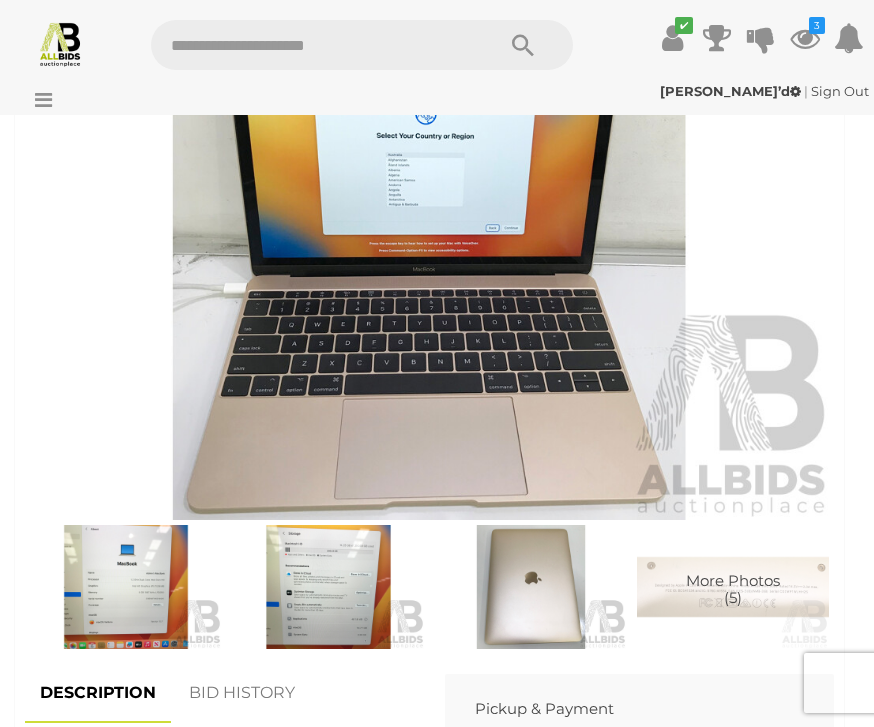 click at bounding box center (126, 587) 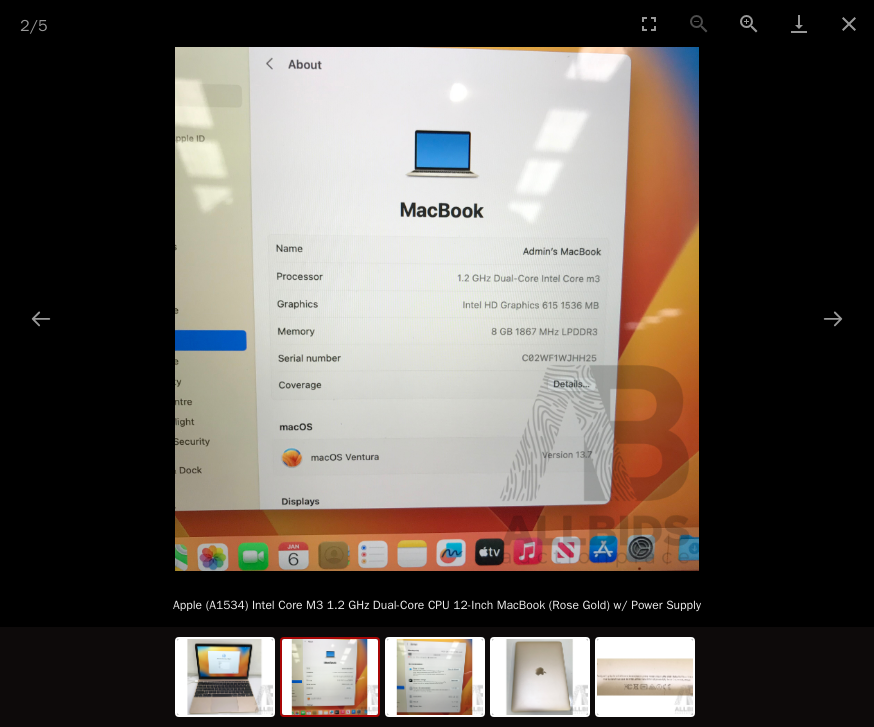 click at bounding box center [833, 318] 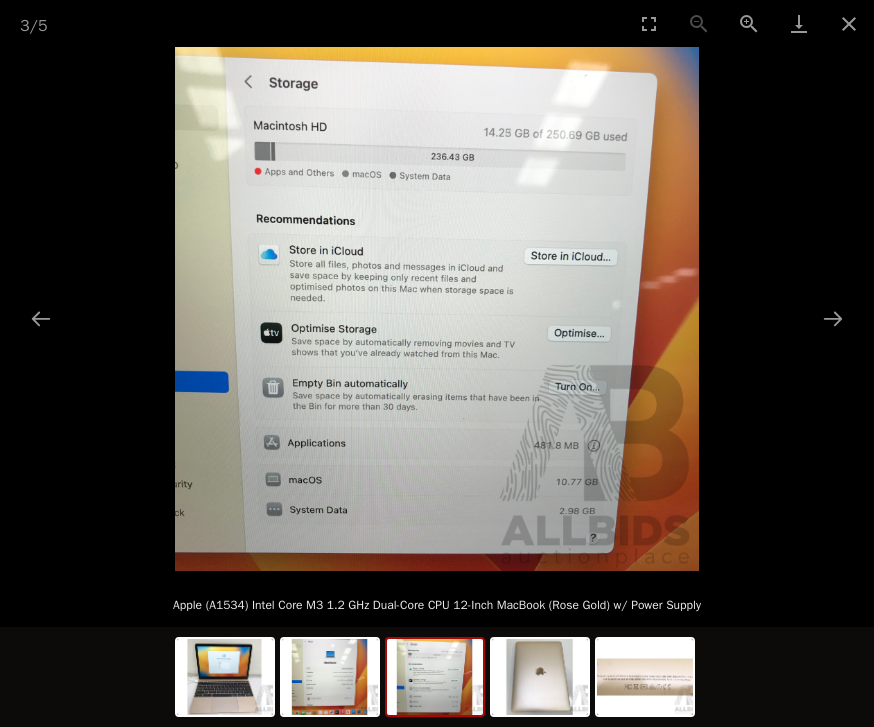 click at bounding box center [833, 318] 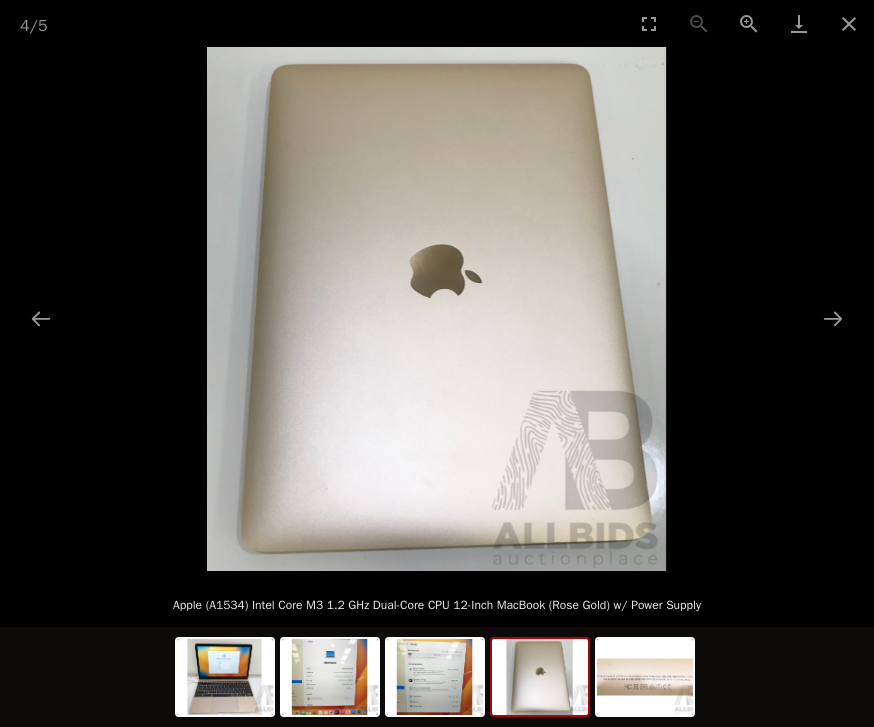 click at bounding box center (833, 318) 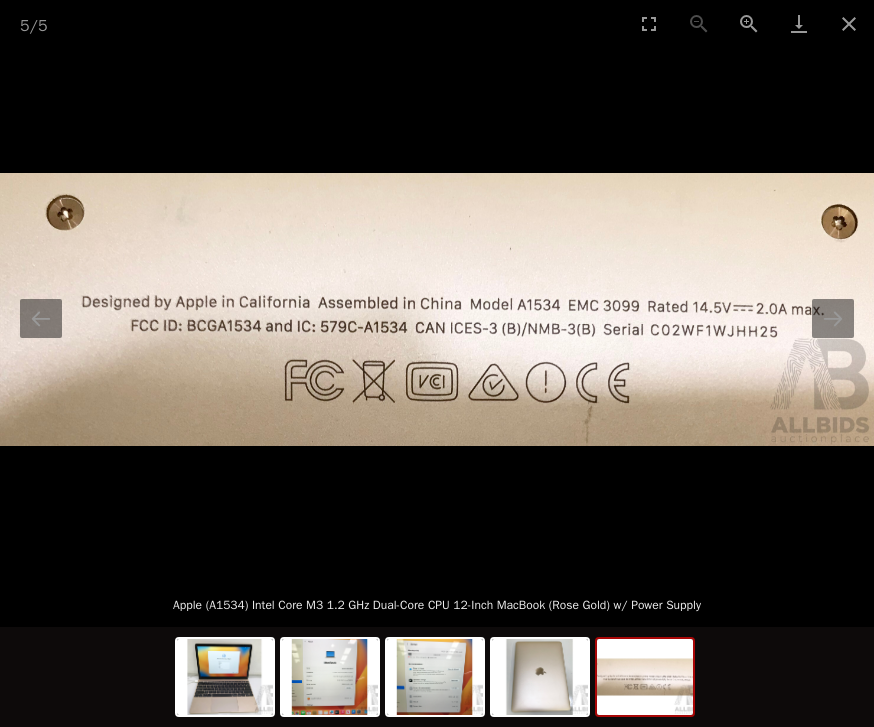 click at bounding box center (833, 318) 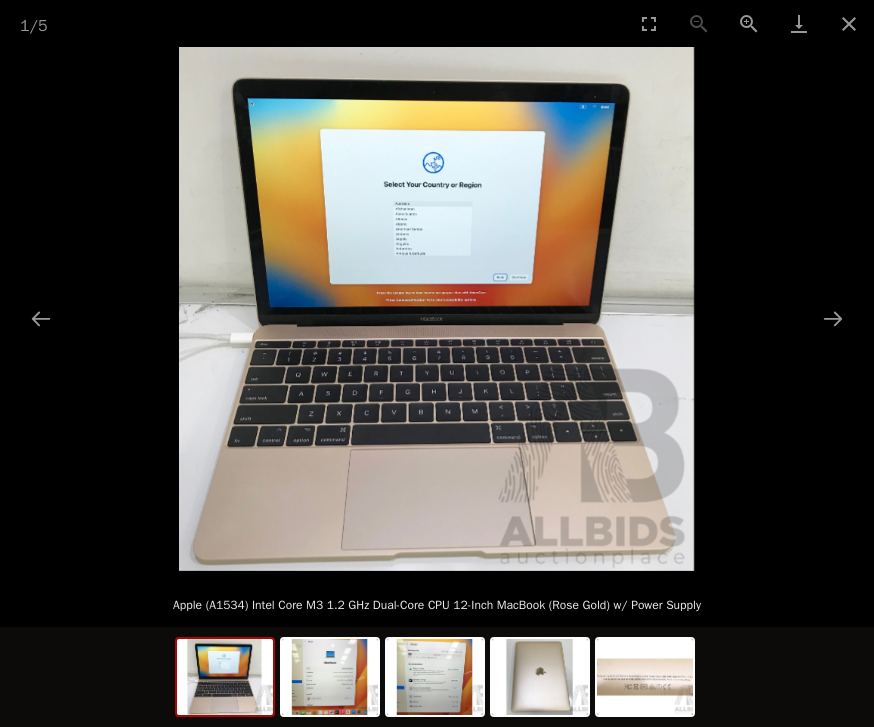 click at bounding box center [833, 318] 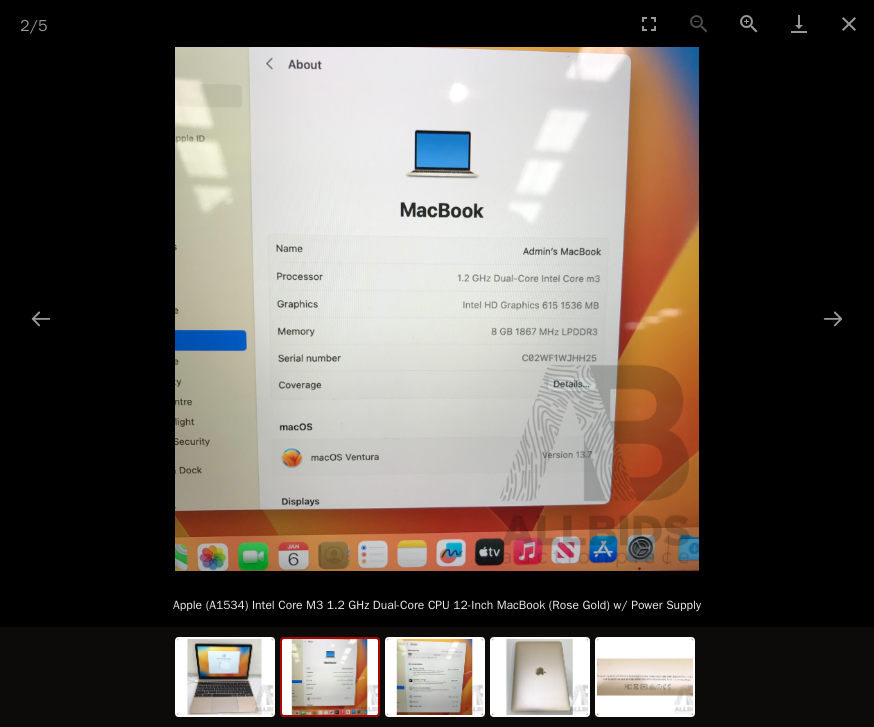 click at bounding box center (833, 318) 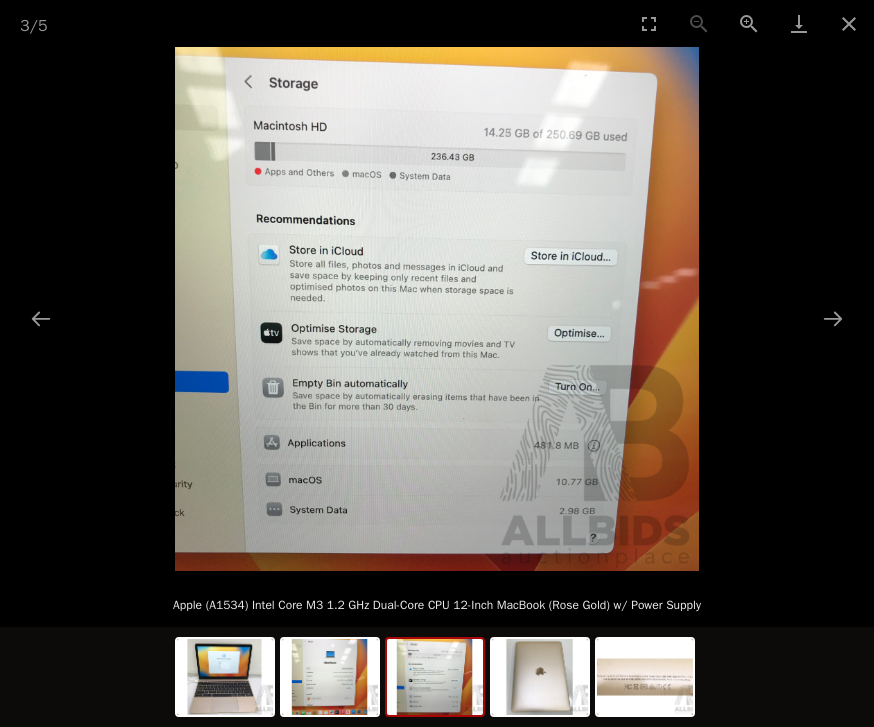 click at bounding box center (833, 318) 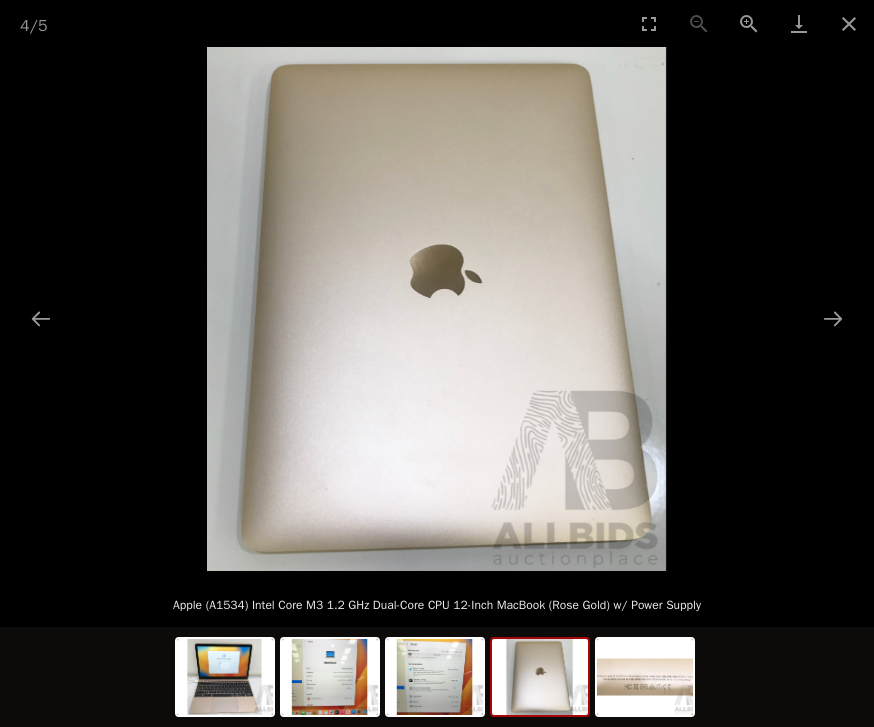 click at bounding box center (849, 23) 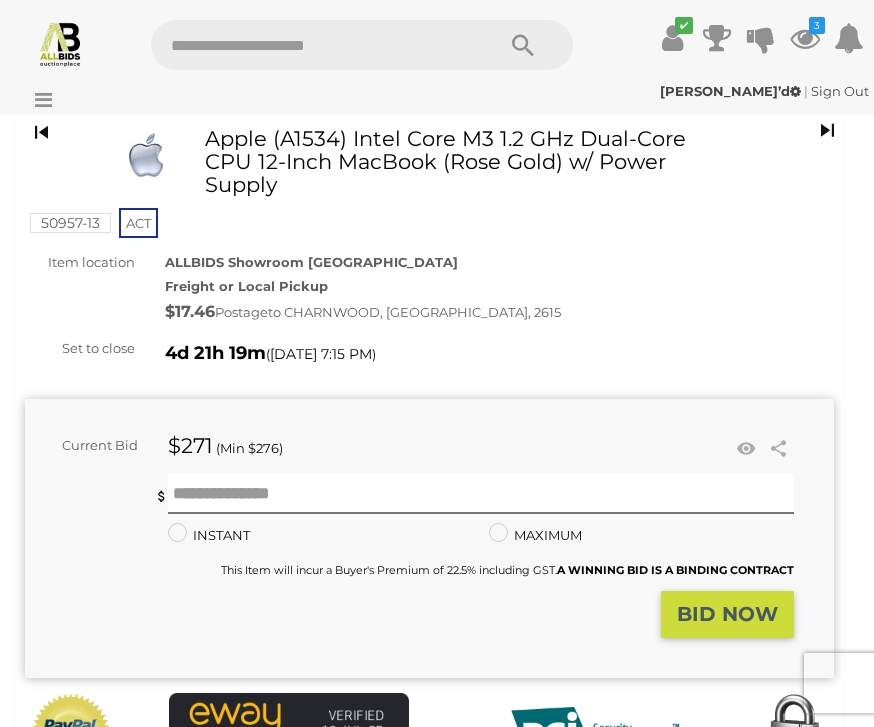 scroll, scrollTop: 0, scrollLeft: 0, axis: both 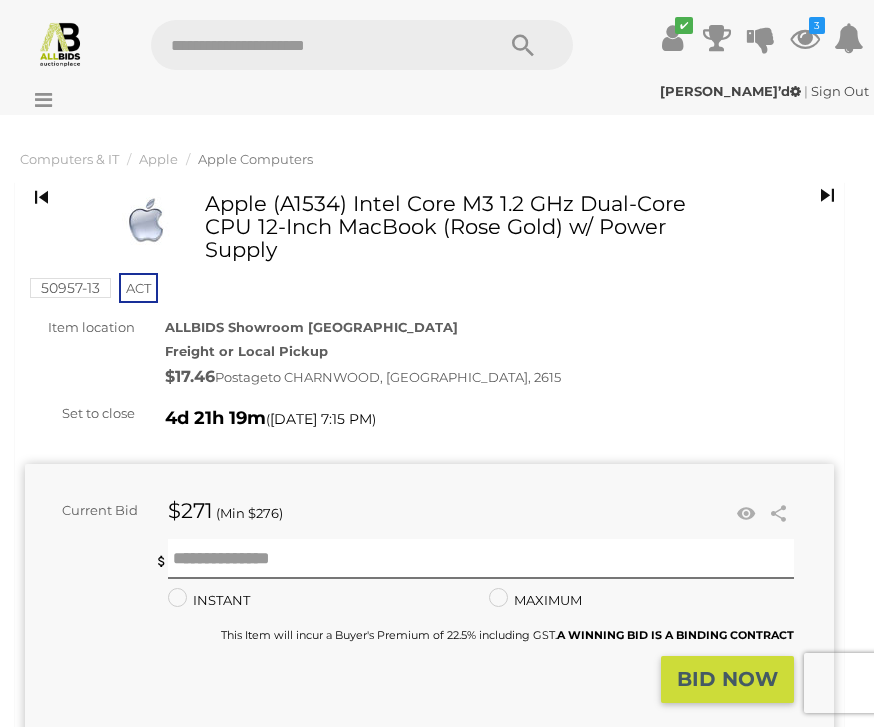click at bounding box center (746, 514) 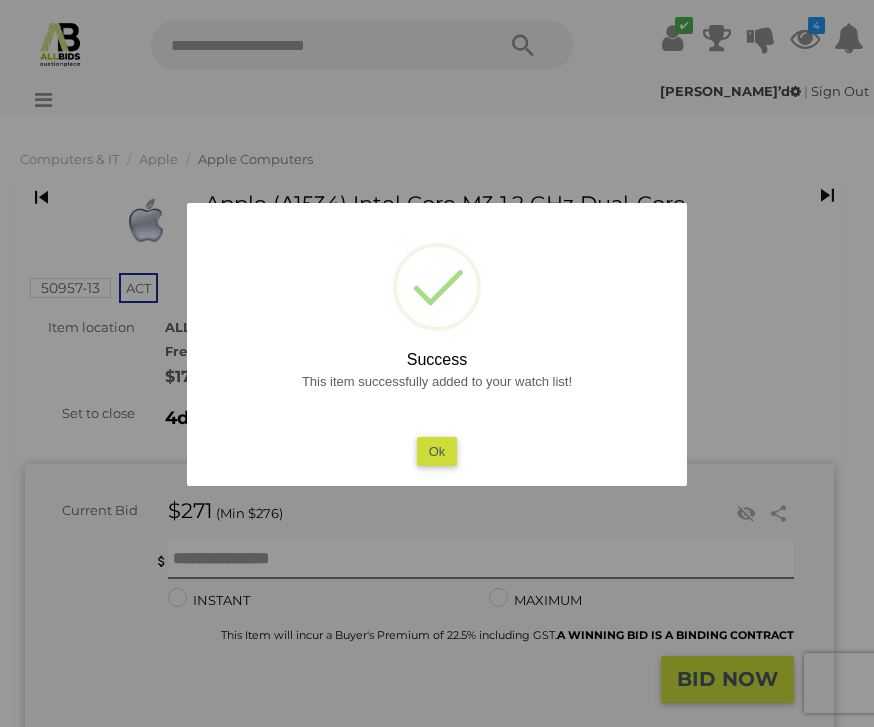 click at bounding box center (437, 363) 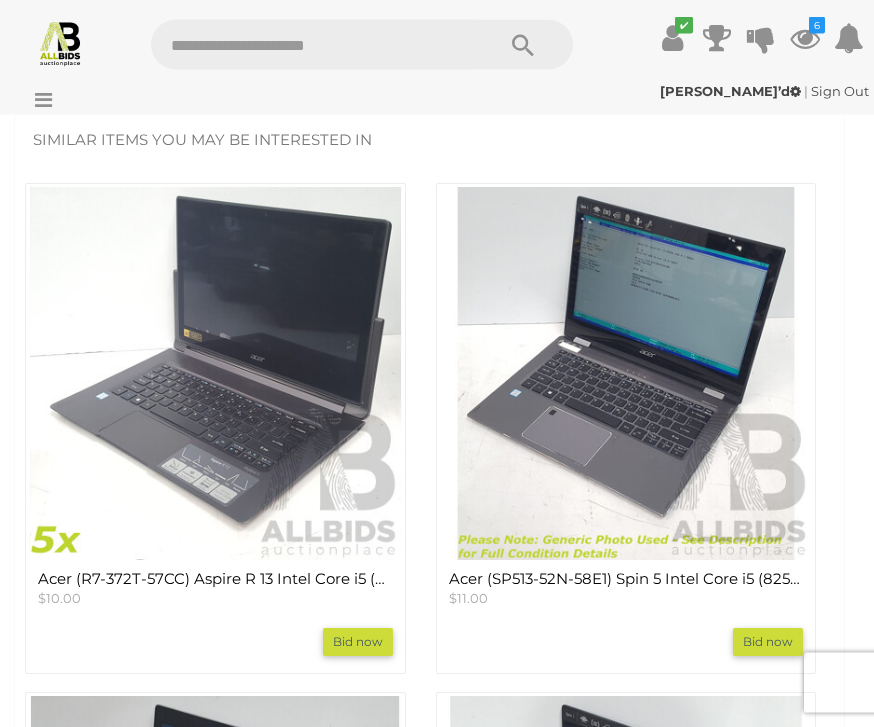 scroll, scrollTop: 2616, scrollLeft: 0, axis: vertical 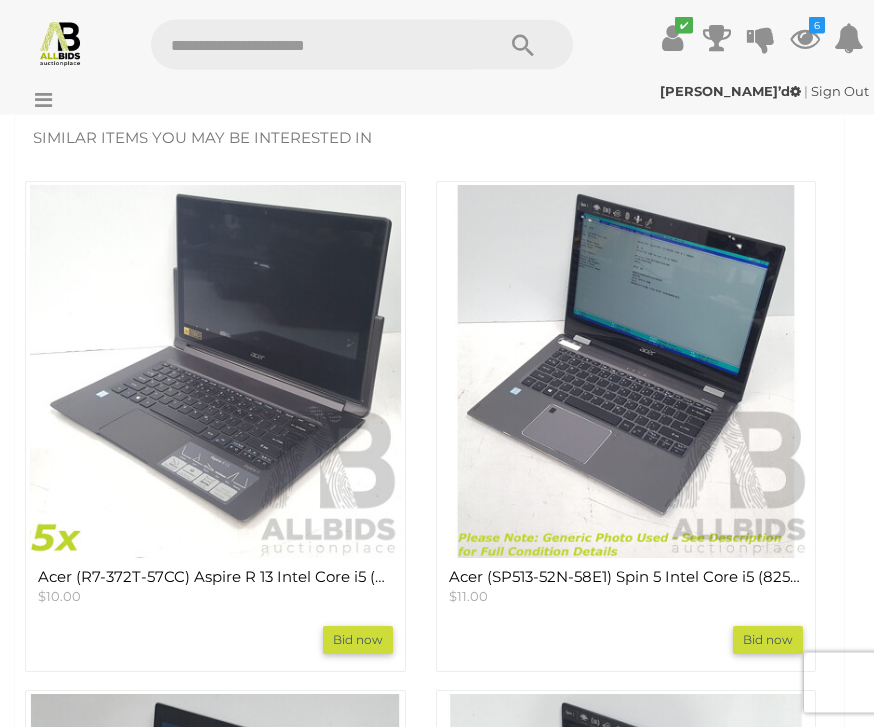 click at bounding box center [215, 372] 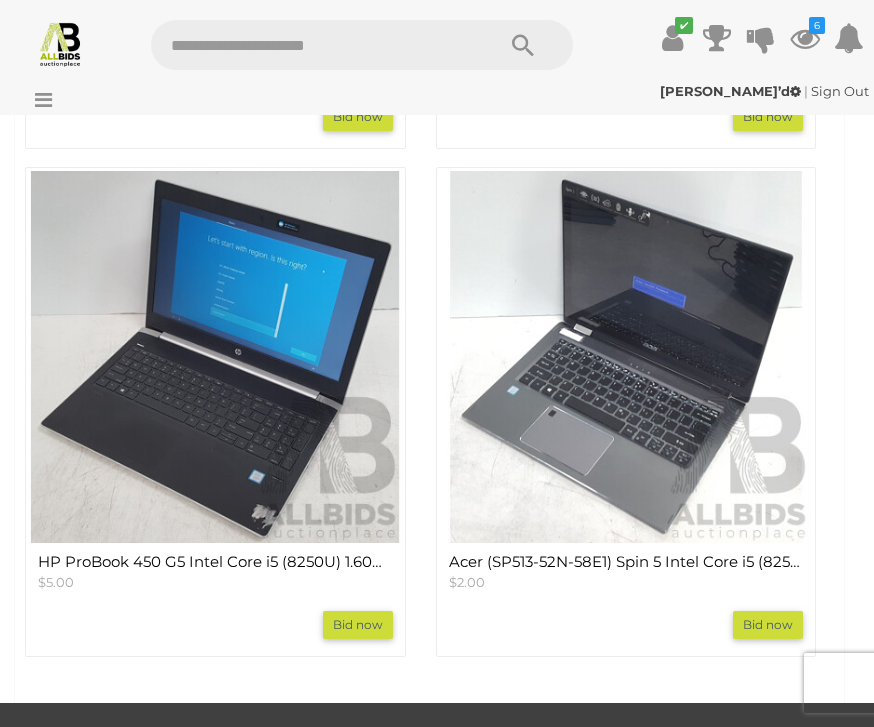 scroll, scrollTop: 3139, scrollLeft: 0, axis: vertical 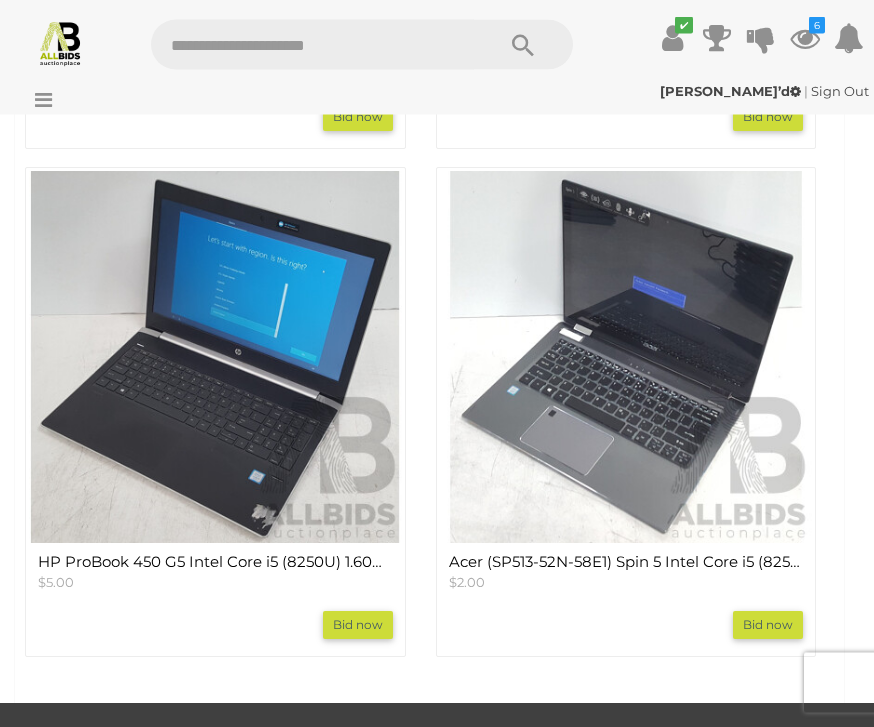 click at bounding box center [215, 358] 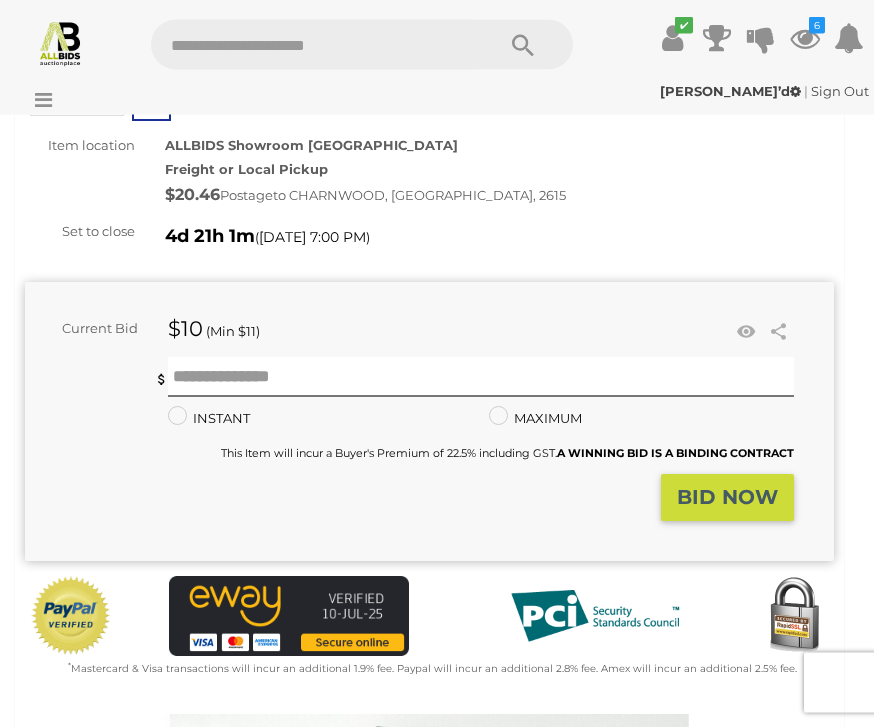 scroll, scrollTop: 173, scrollLeft: 0, axis: vertical 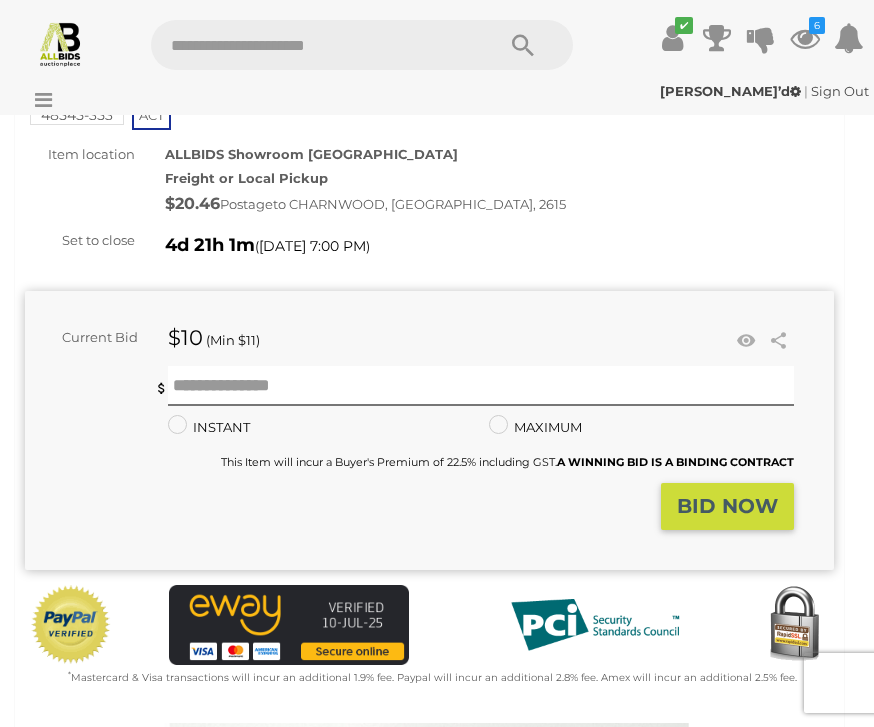 click at bounding box center [746, 341] 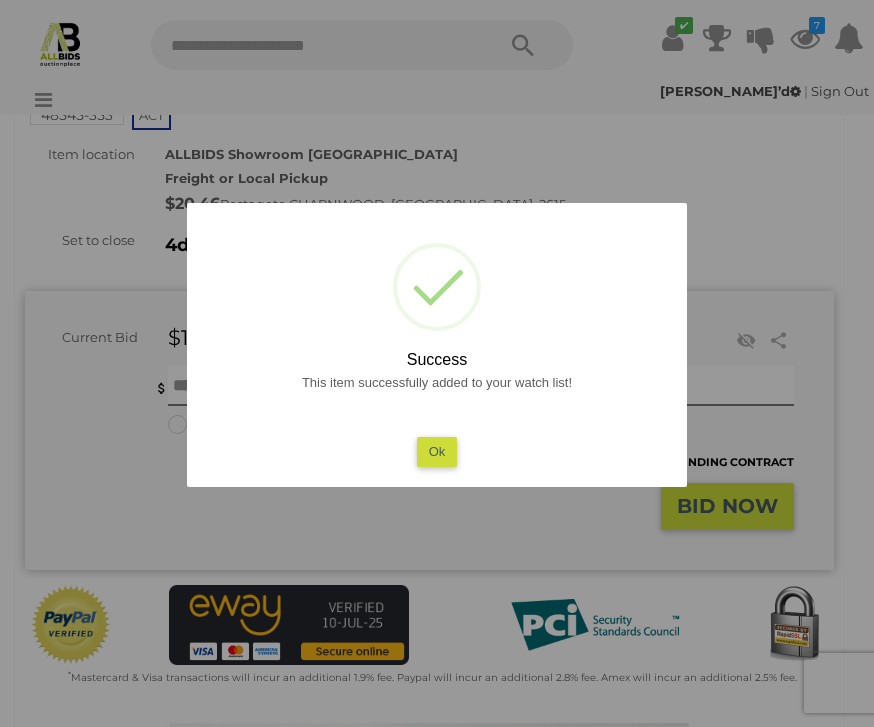 click on "Ok" at bounding box center (437, 451) 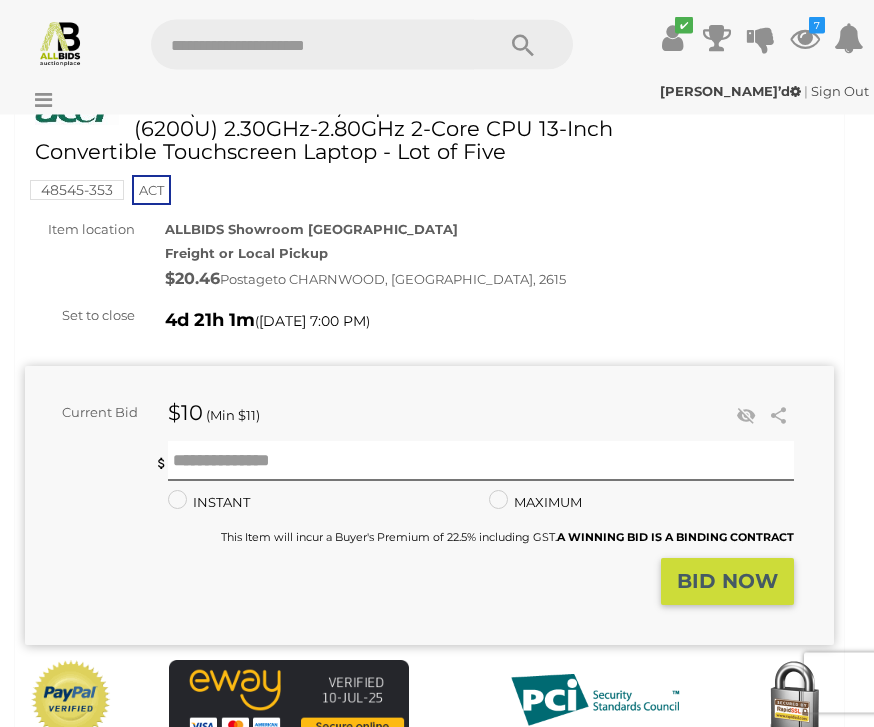 scroll, scrollTop: 0, scrollLeft: 0, axis: both 